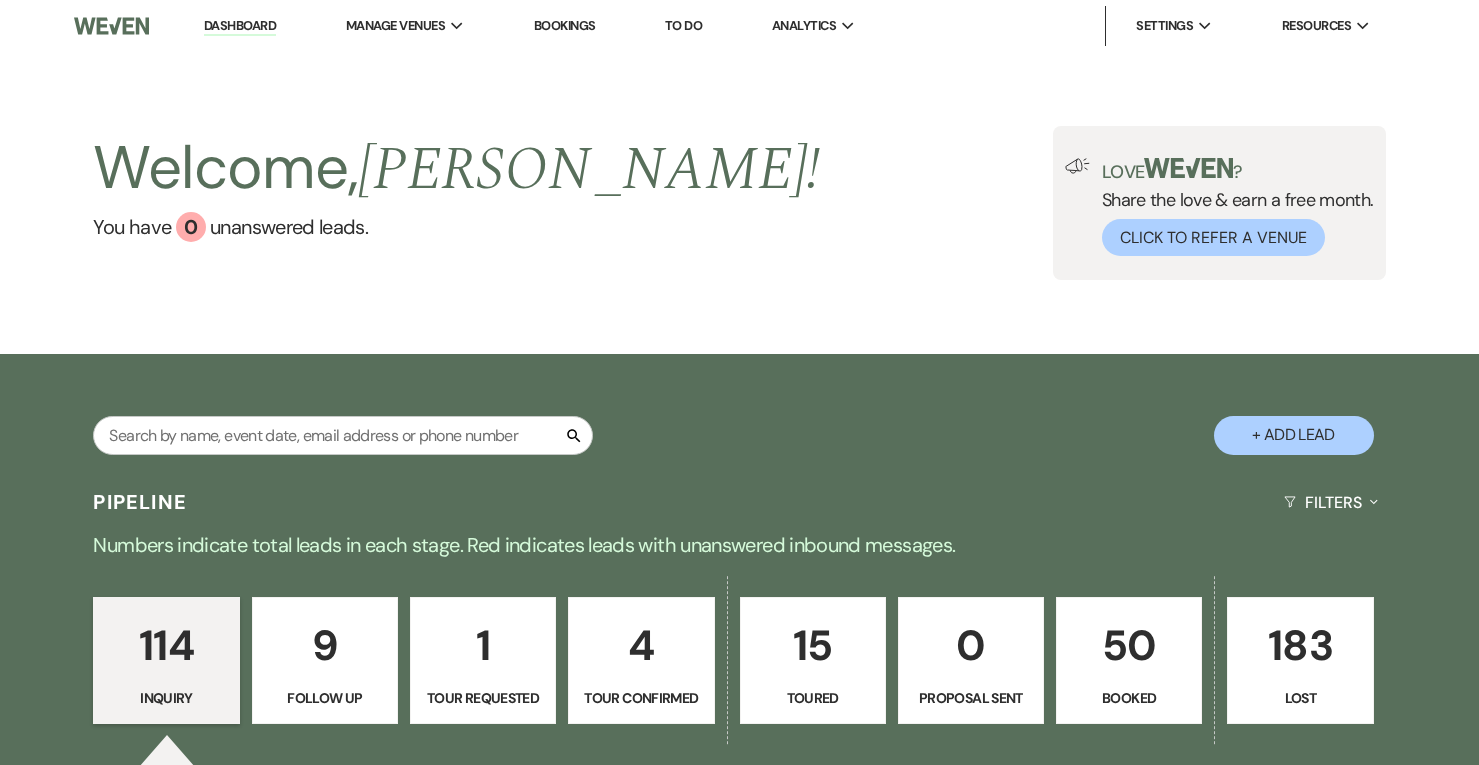 scroll, scrollTop: 0, scrollLeft: 0, axis: both 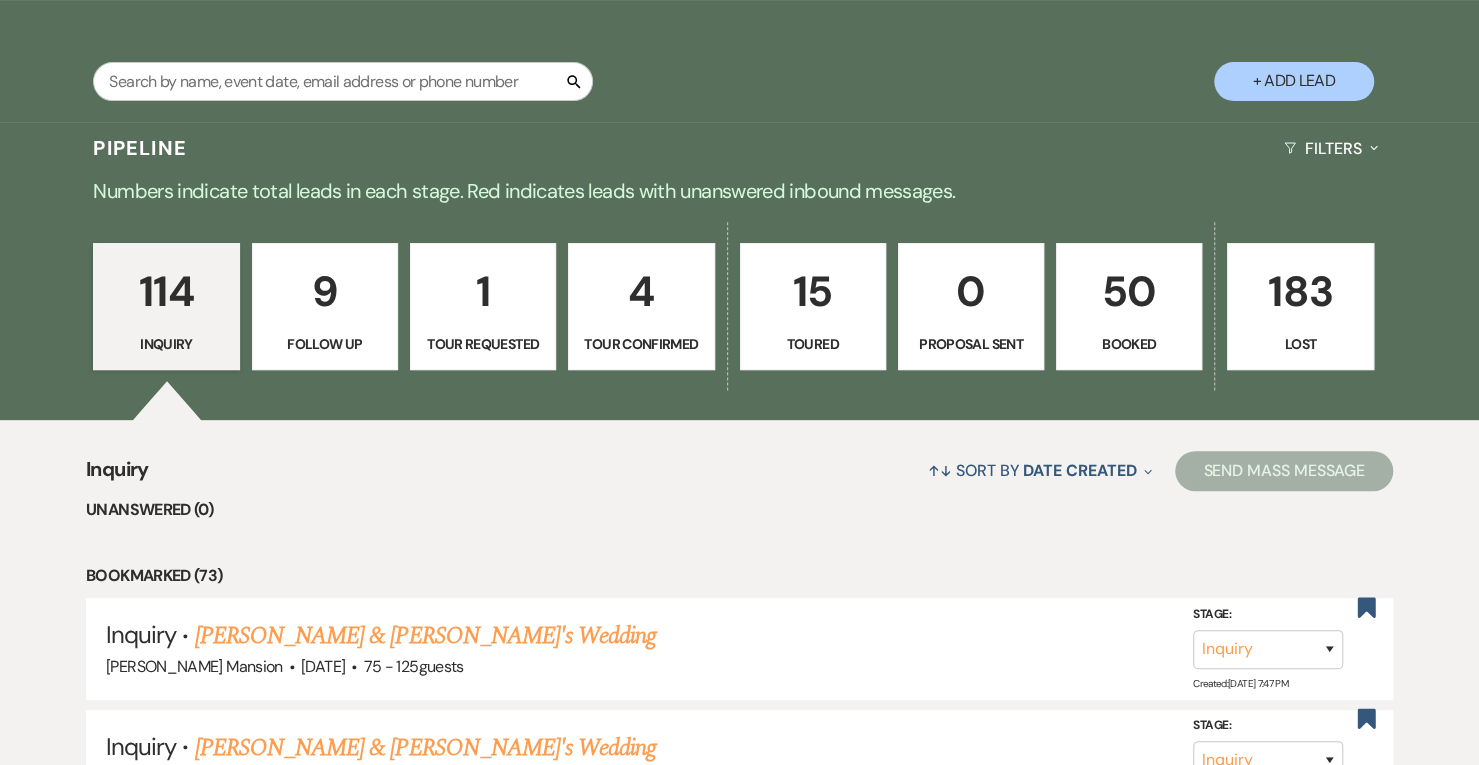 click on "4" at bounding box center [641, 291] 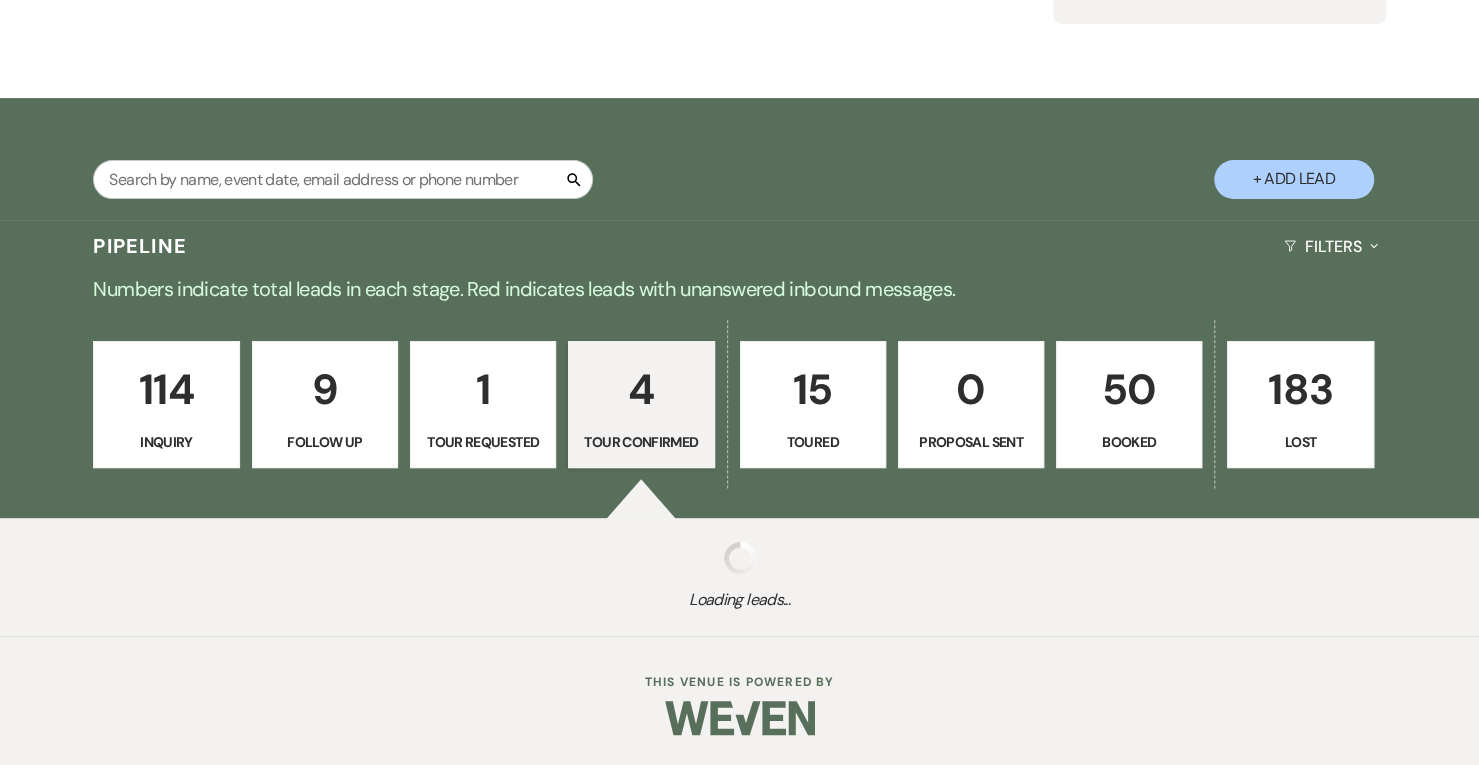 select on "4" 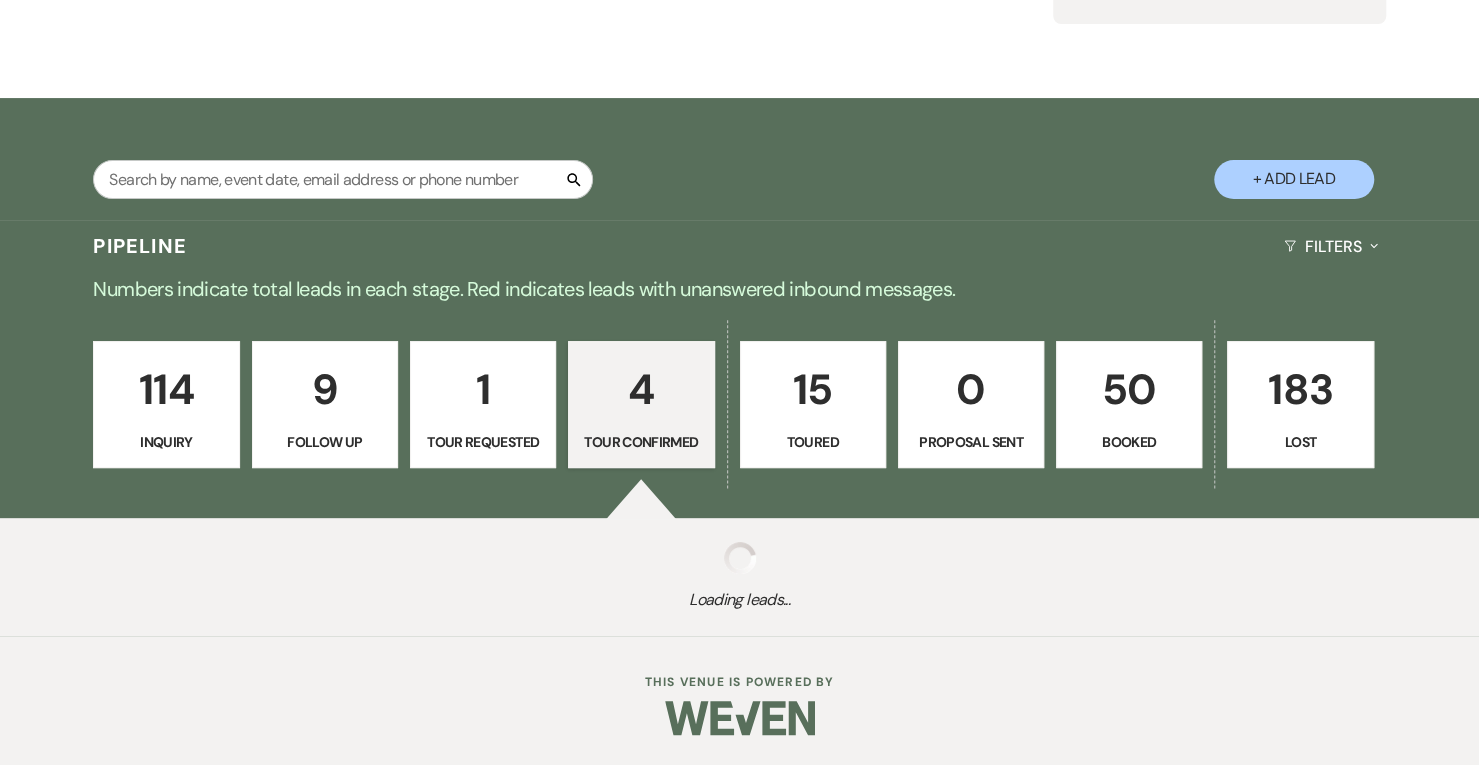 select on "4" 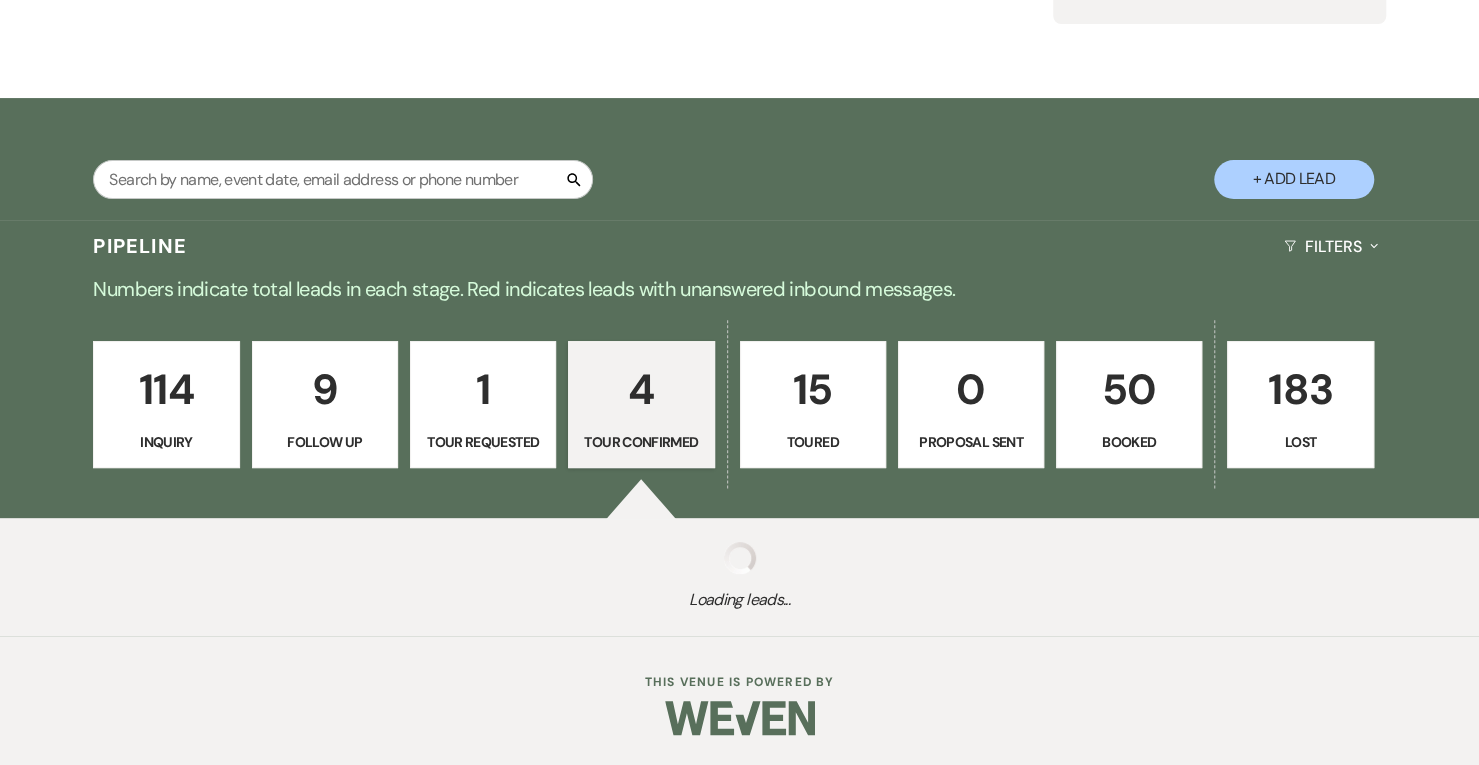select on "4" 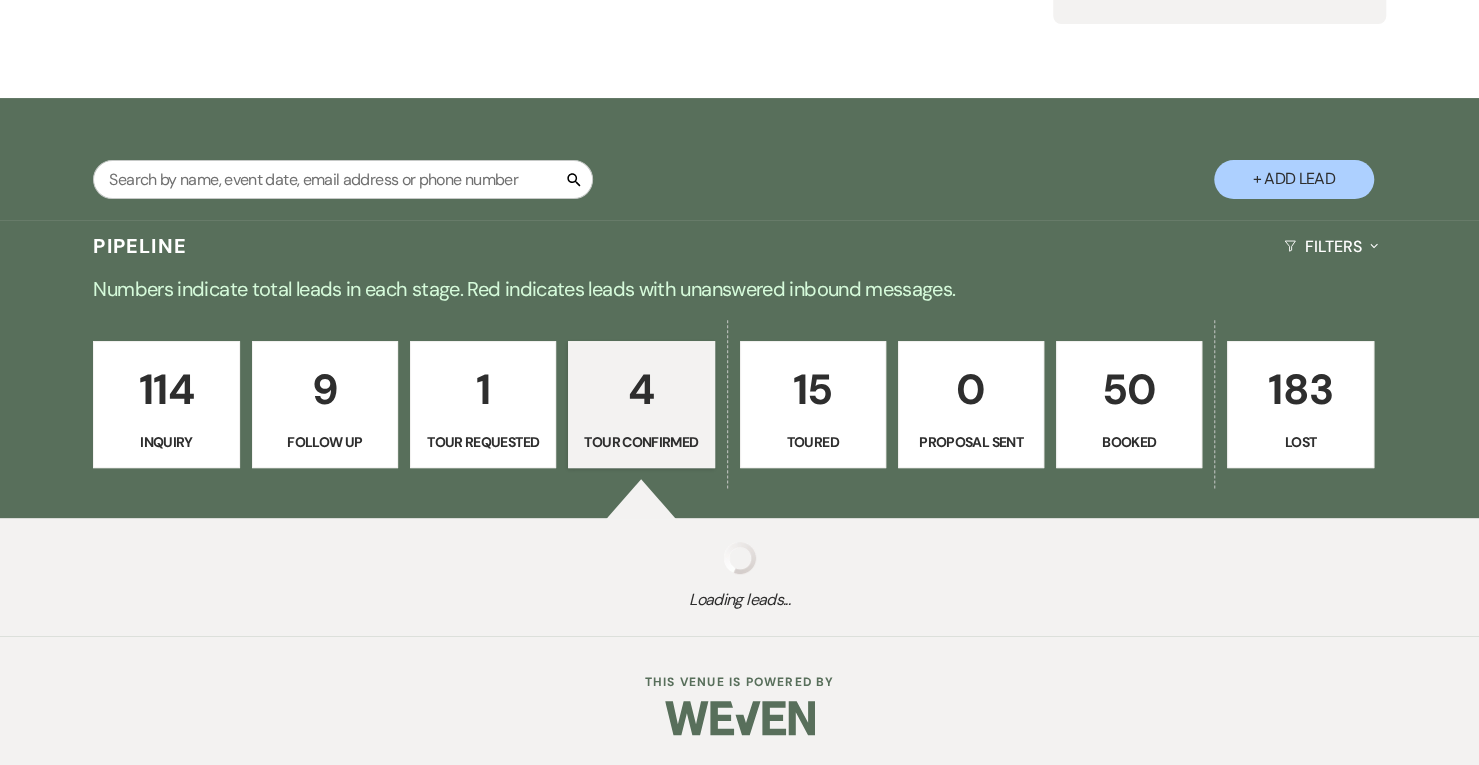 select on "4" 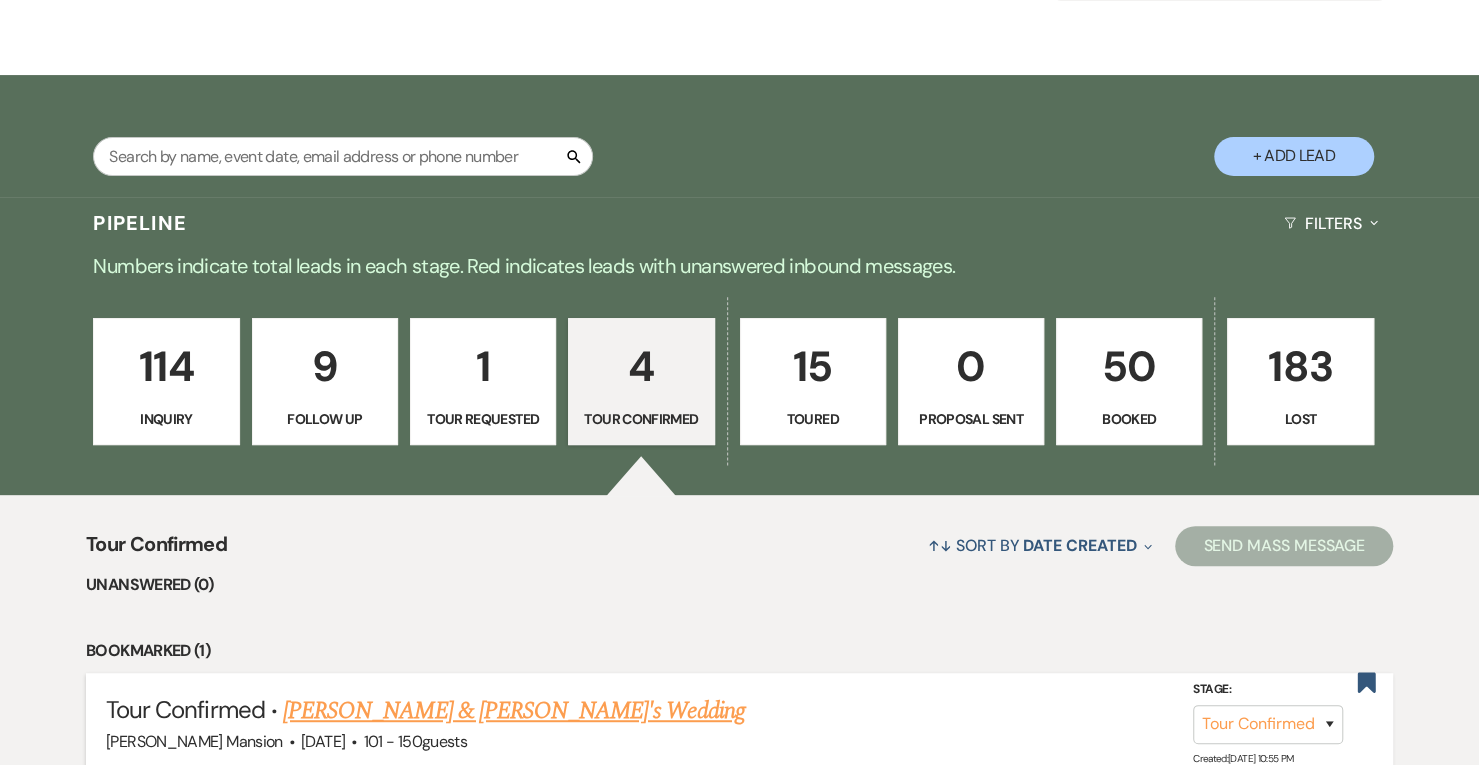 scroll, scrollTop: 278, scrollLeft: 0, axis: vertical 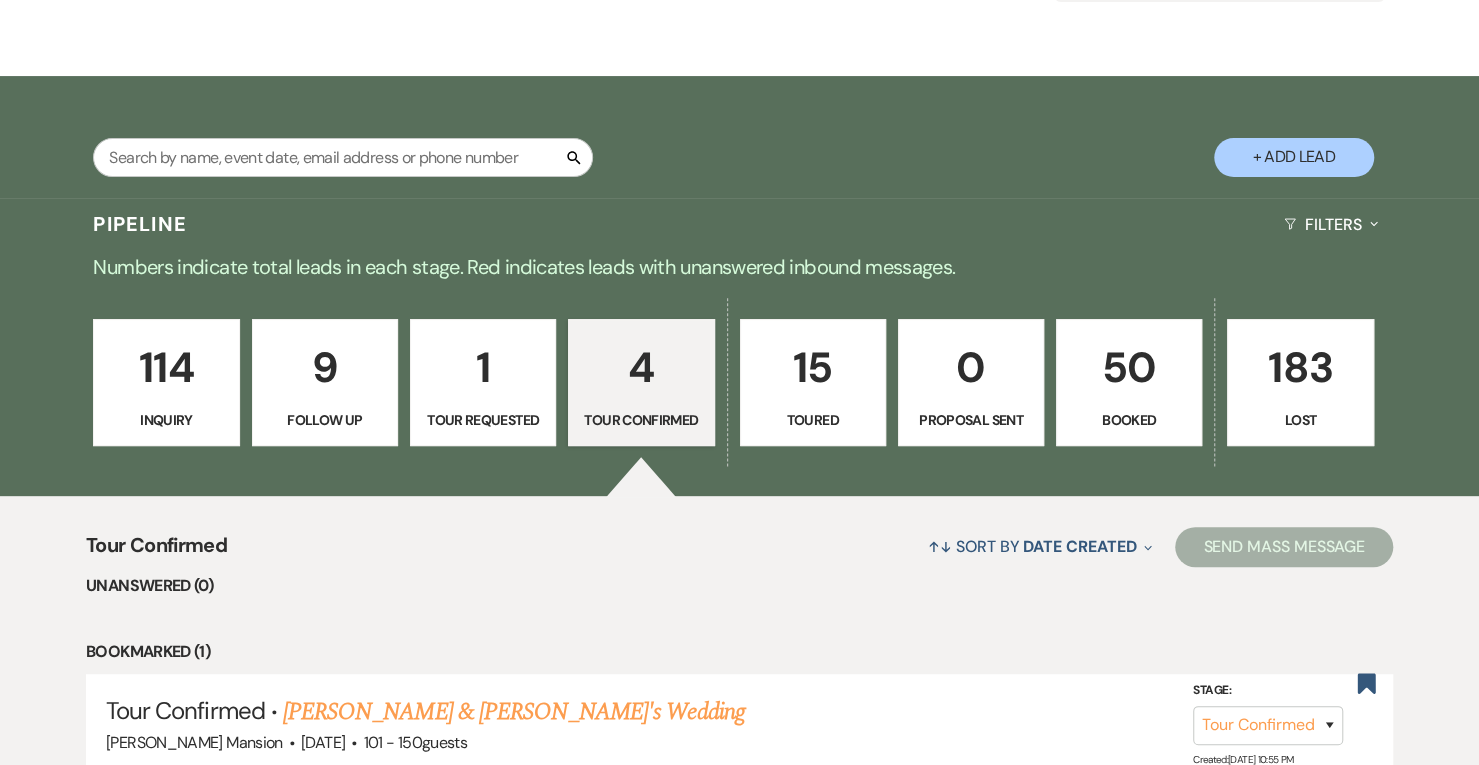 click on "Tour Requested" at bounding box center [483, 420] 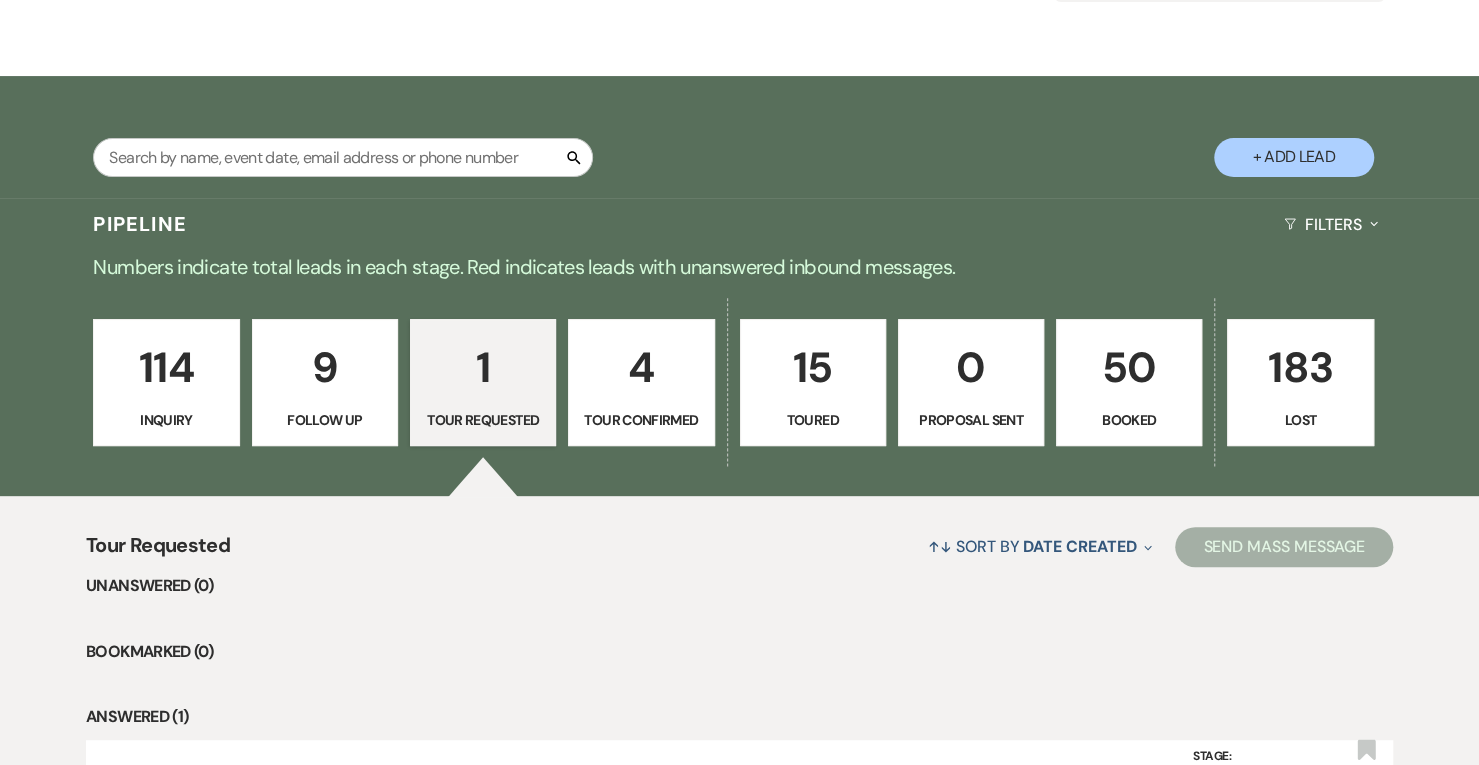 scroll, scrollTop: 515, scrollLeft: 0, axis: vertical 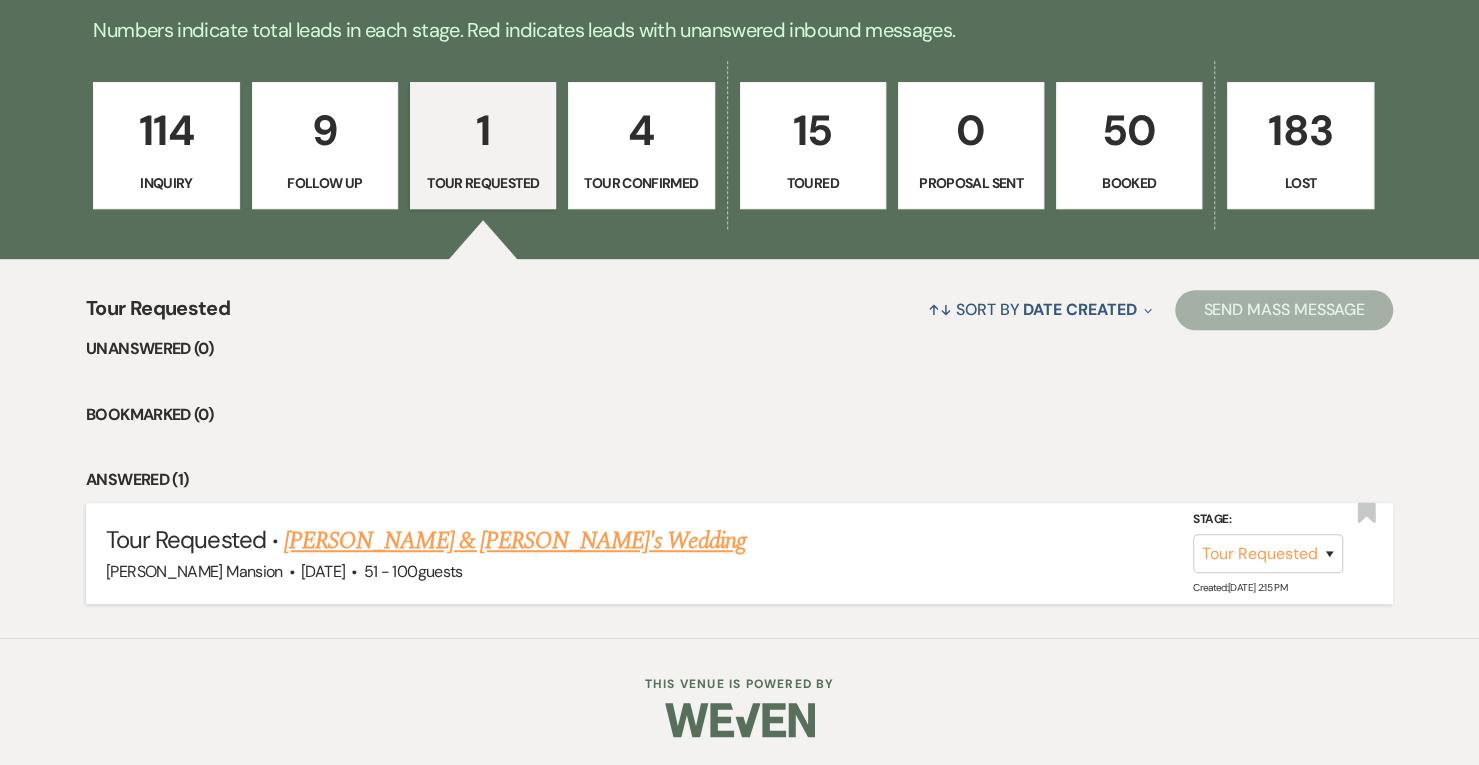 click on "[PERSON_NAME] & [PERSON_NAME]'s Wedding" at bounding box center (515, 541) 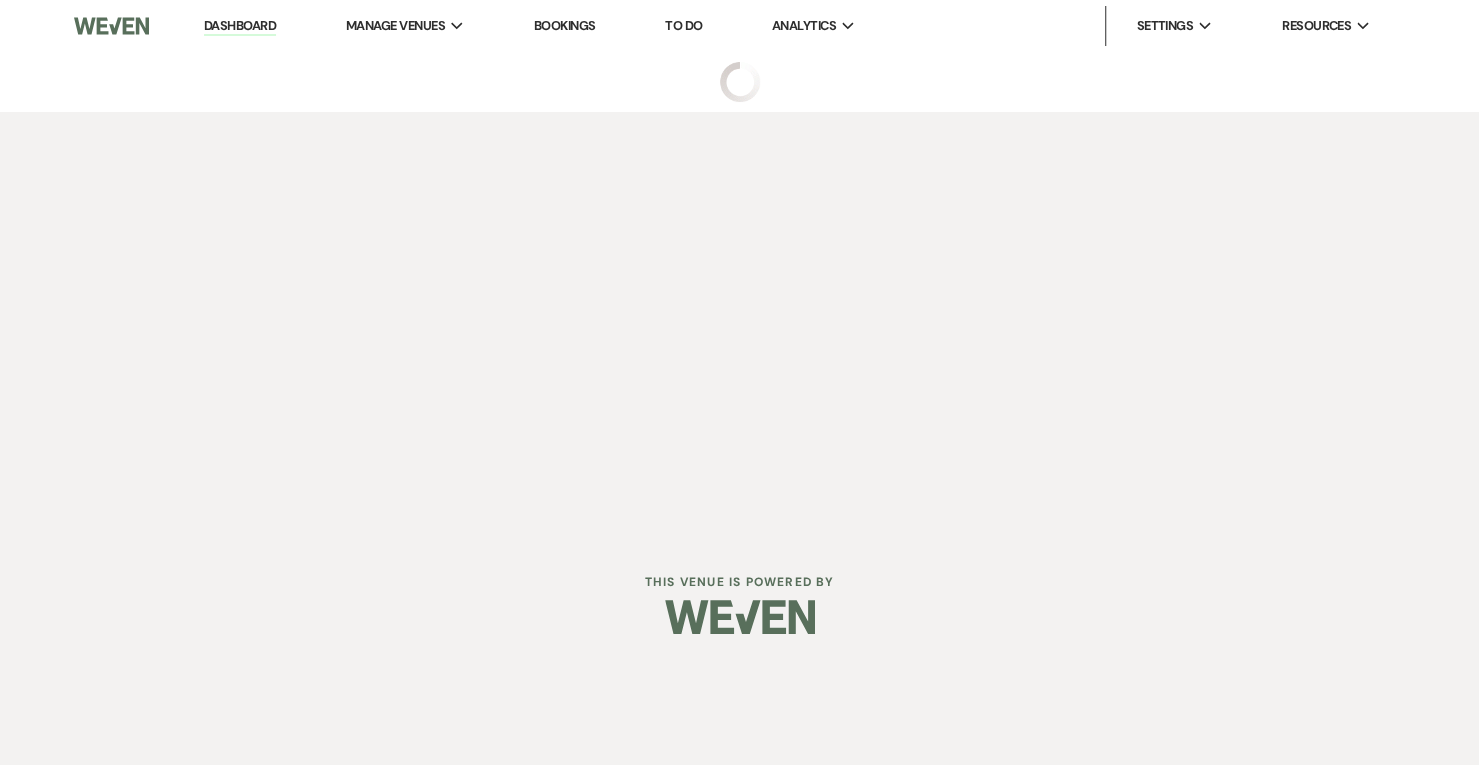 scroll, scrollTop: 0, scrollLeft: 0, axis: both 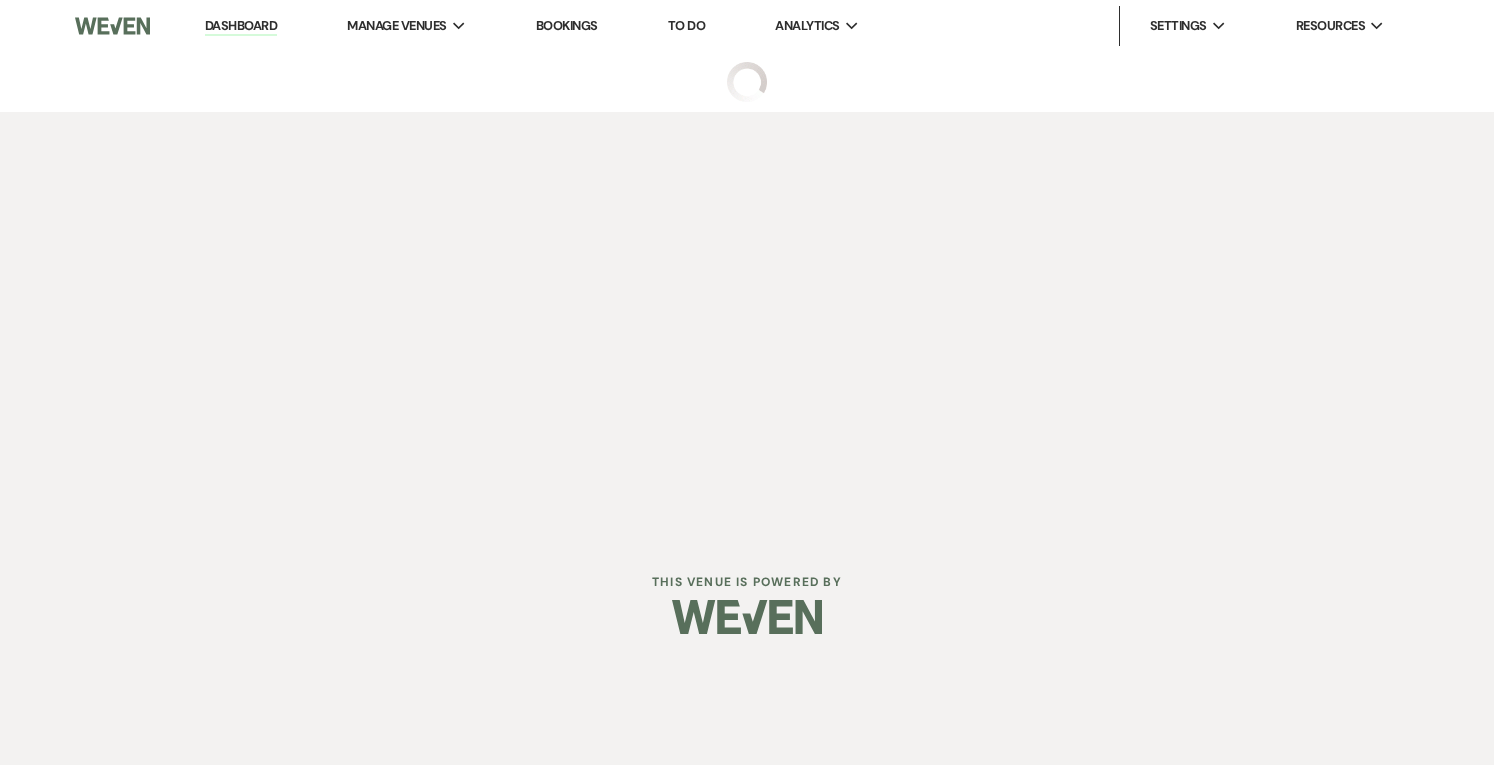 select on "2" 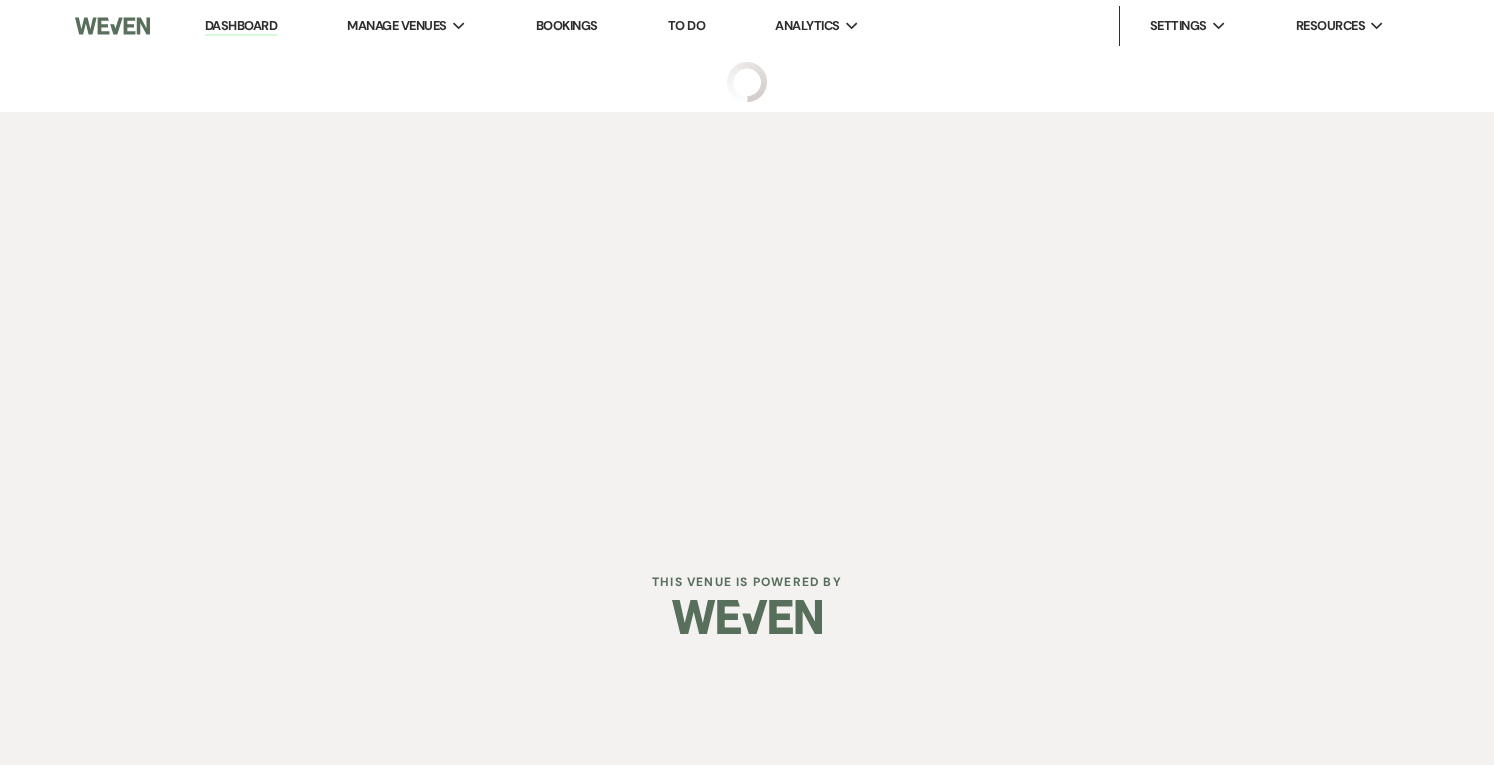 select on "2" 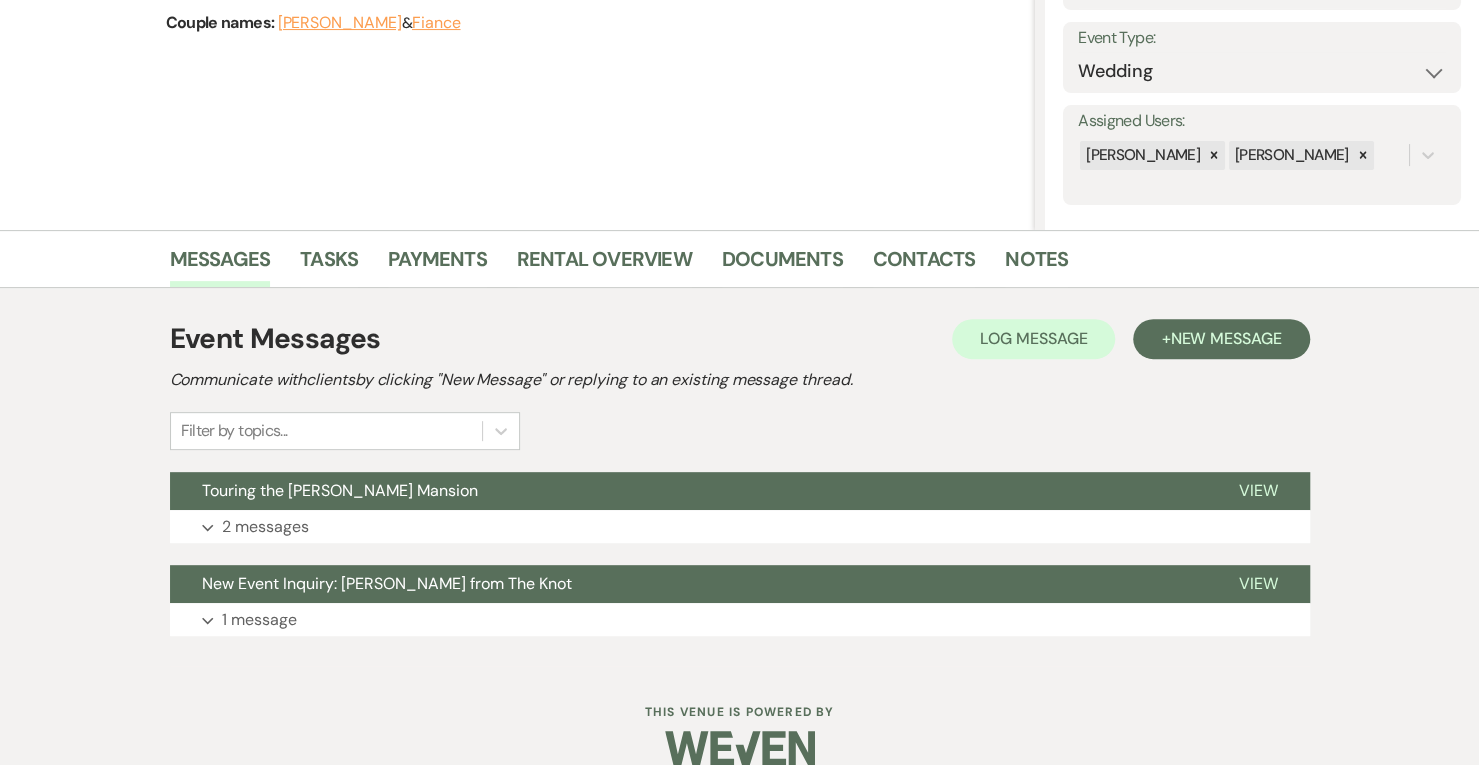 scroll, scrollTop: 301, scrollLeft: 0, axis: vertical 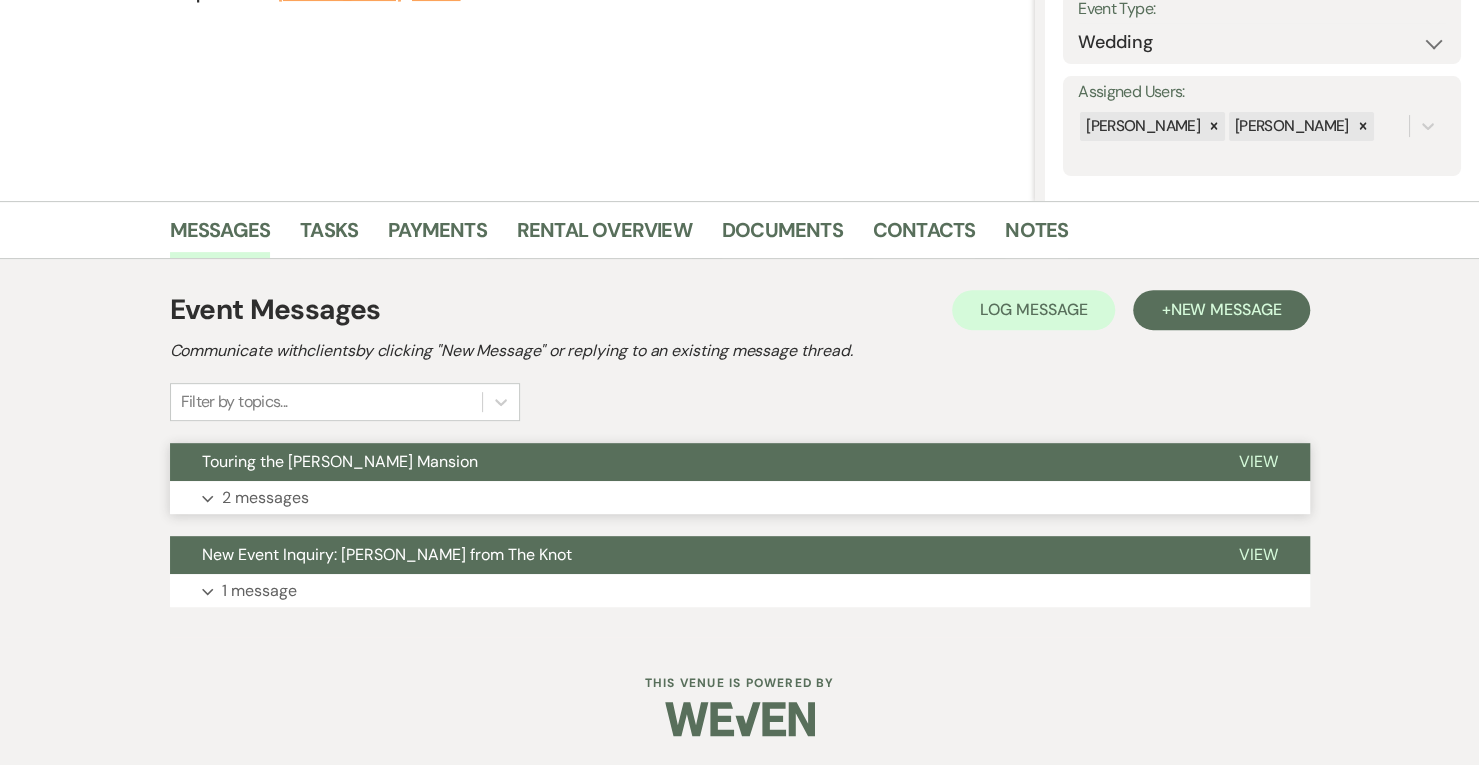 click on "2 messages" at bounding box center [265, 498] 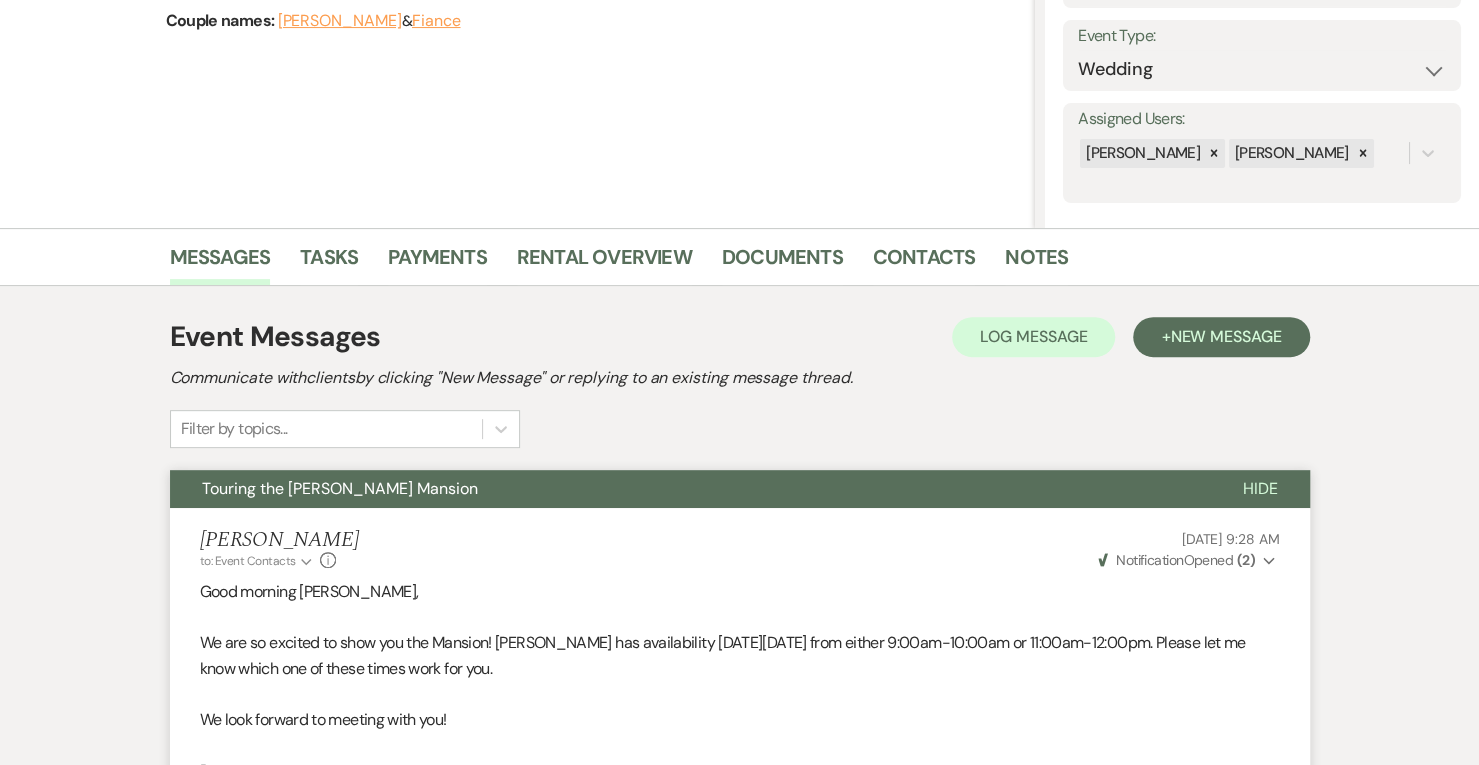 scroll, scrollTop: 0, scrollLeft: 0, axis: both 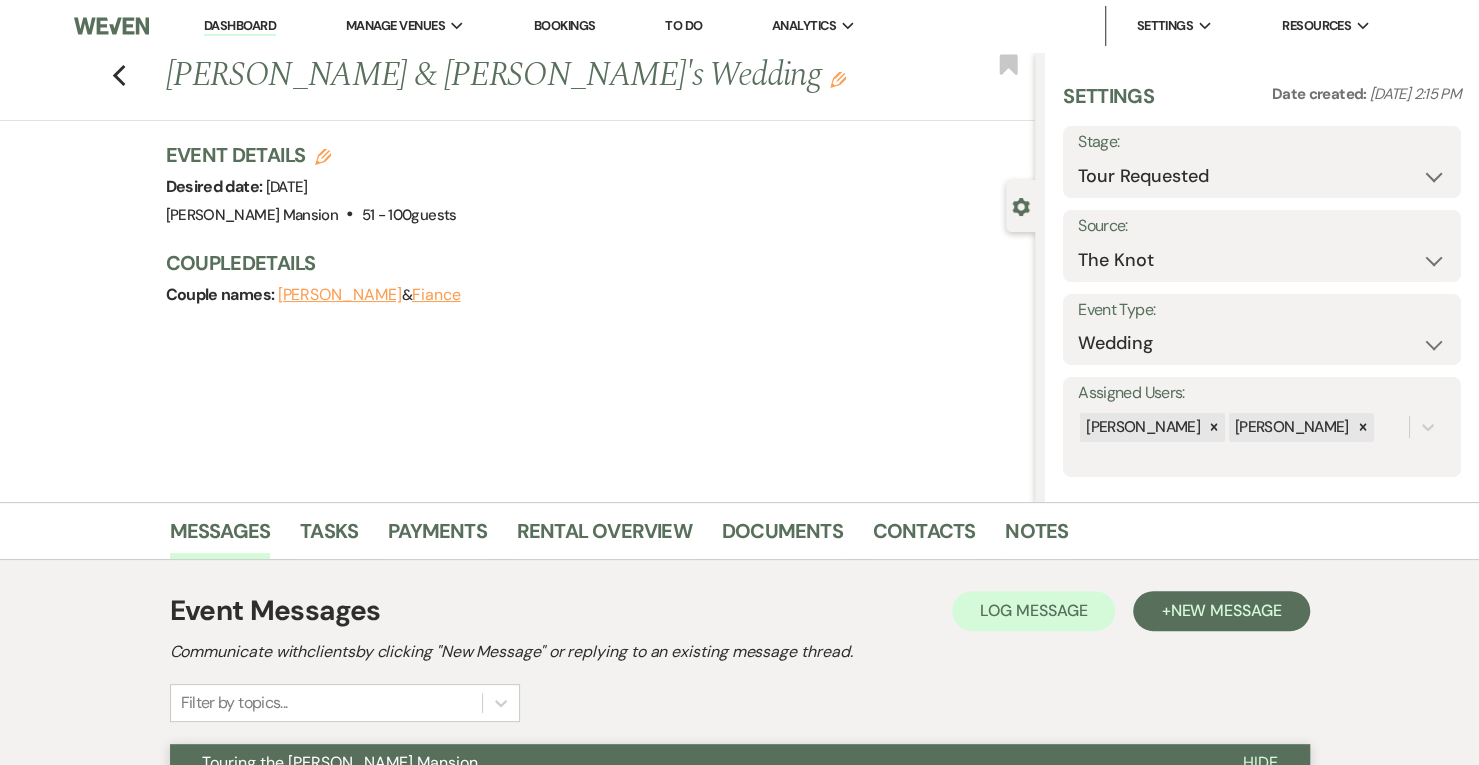 click on "Dashboard" at bounding box center (240, 26) 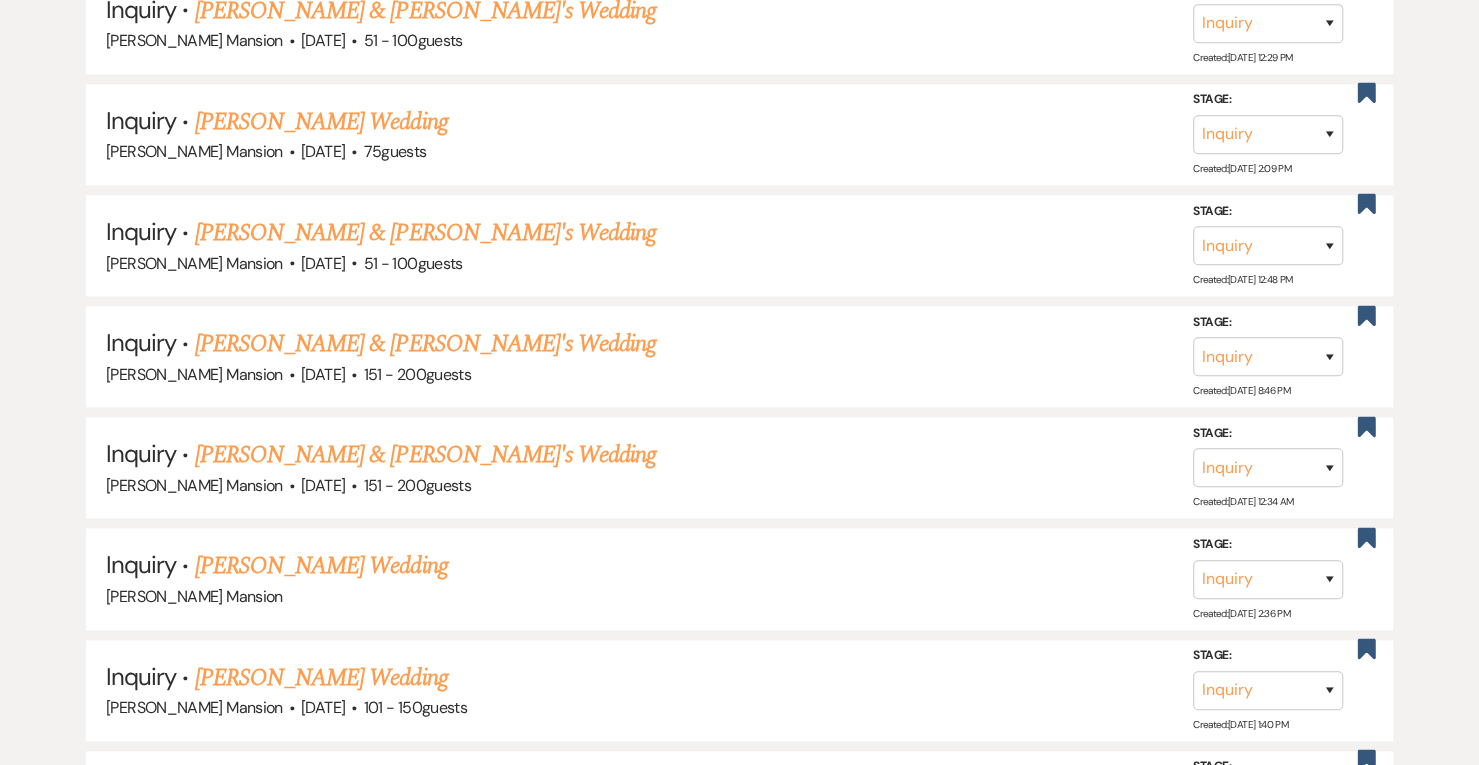scroll, scrollTop: 1109, scrollLeft: 0, axis: vertical 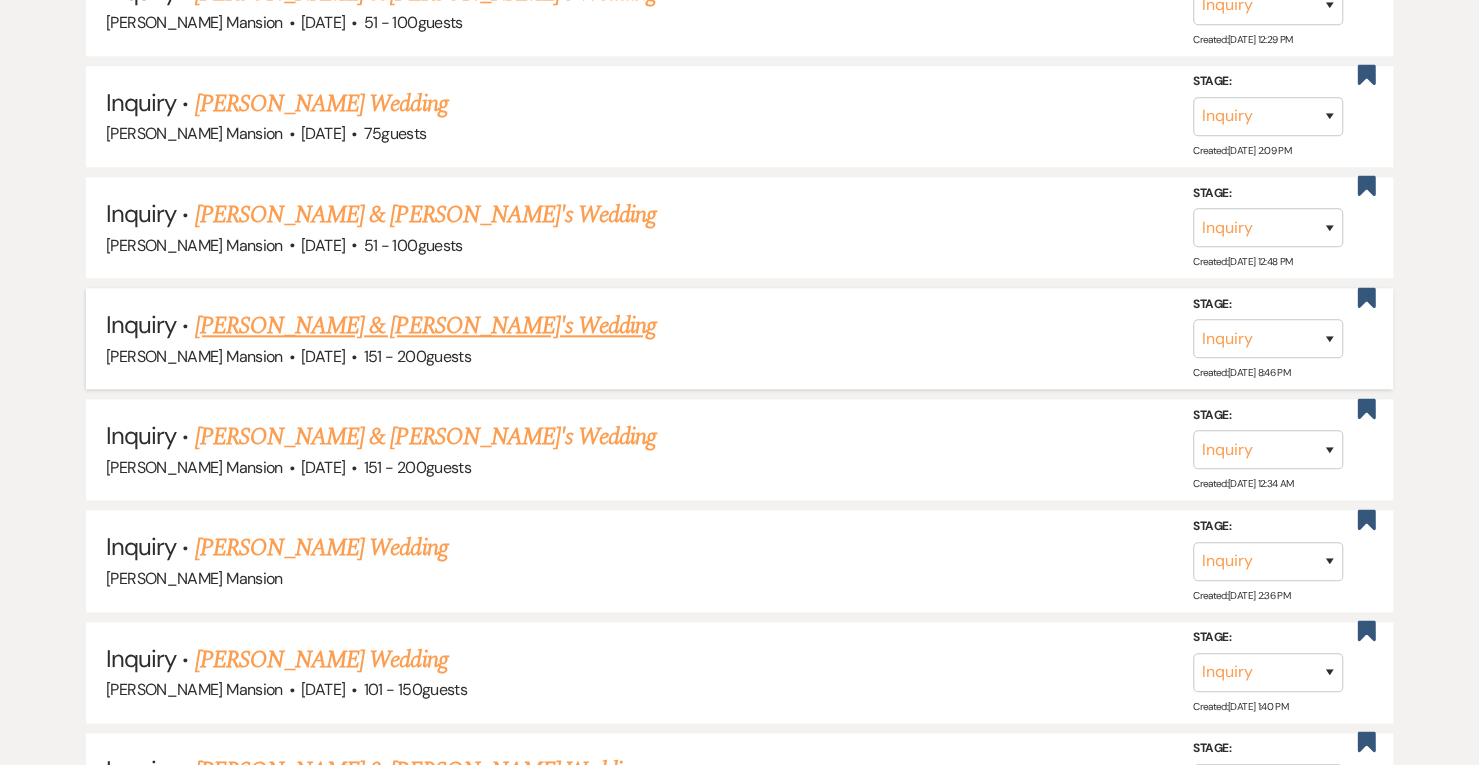 click on "Inquiry · [PERSON_NAME] & [PERSON_NAME]'s Wedding" at bounding box center (739, 326) 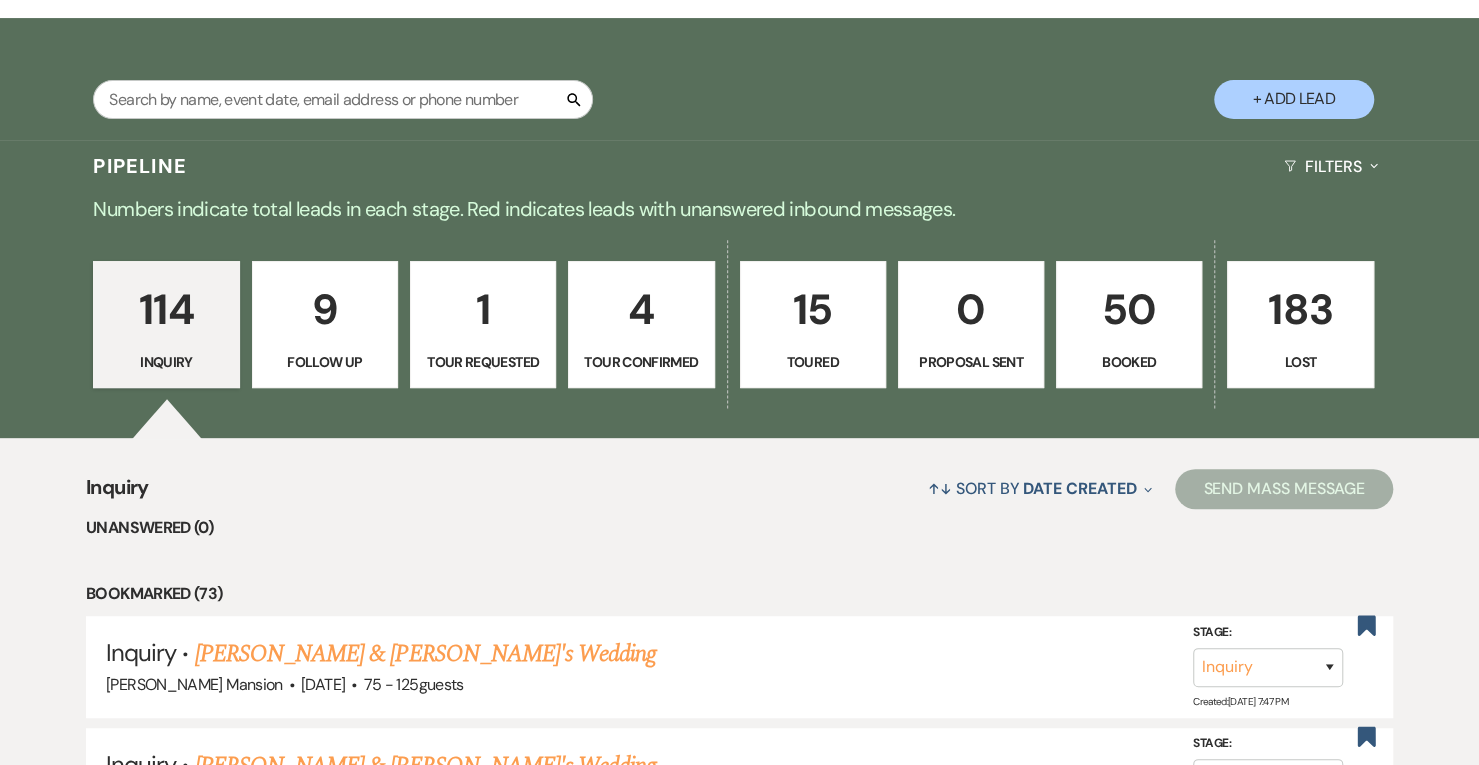 scroll, scrollTop: 325, scrollLeft: 0, axis: vertical 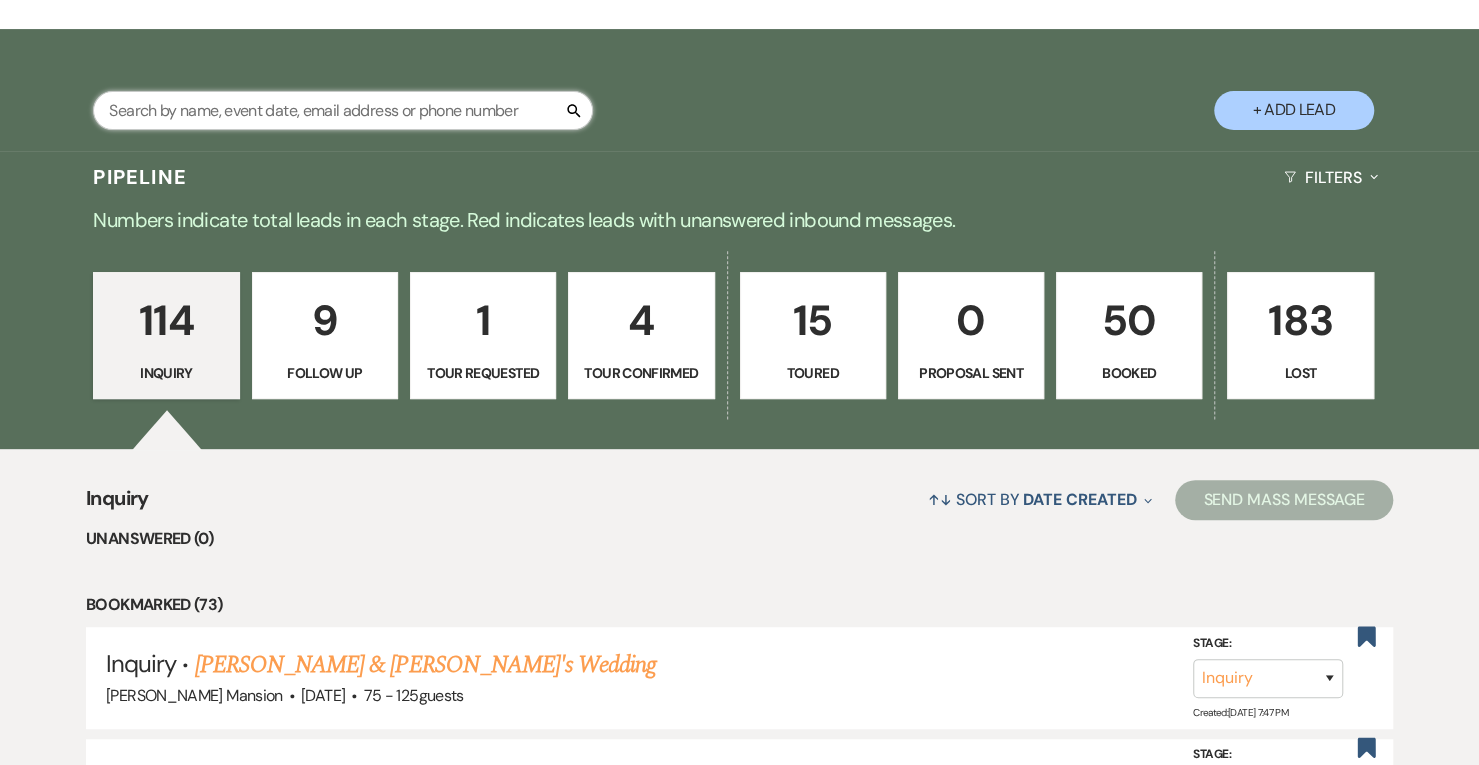 click at bounding box center (343, 110) 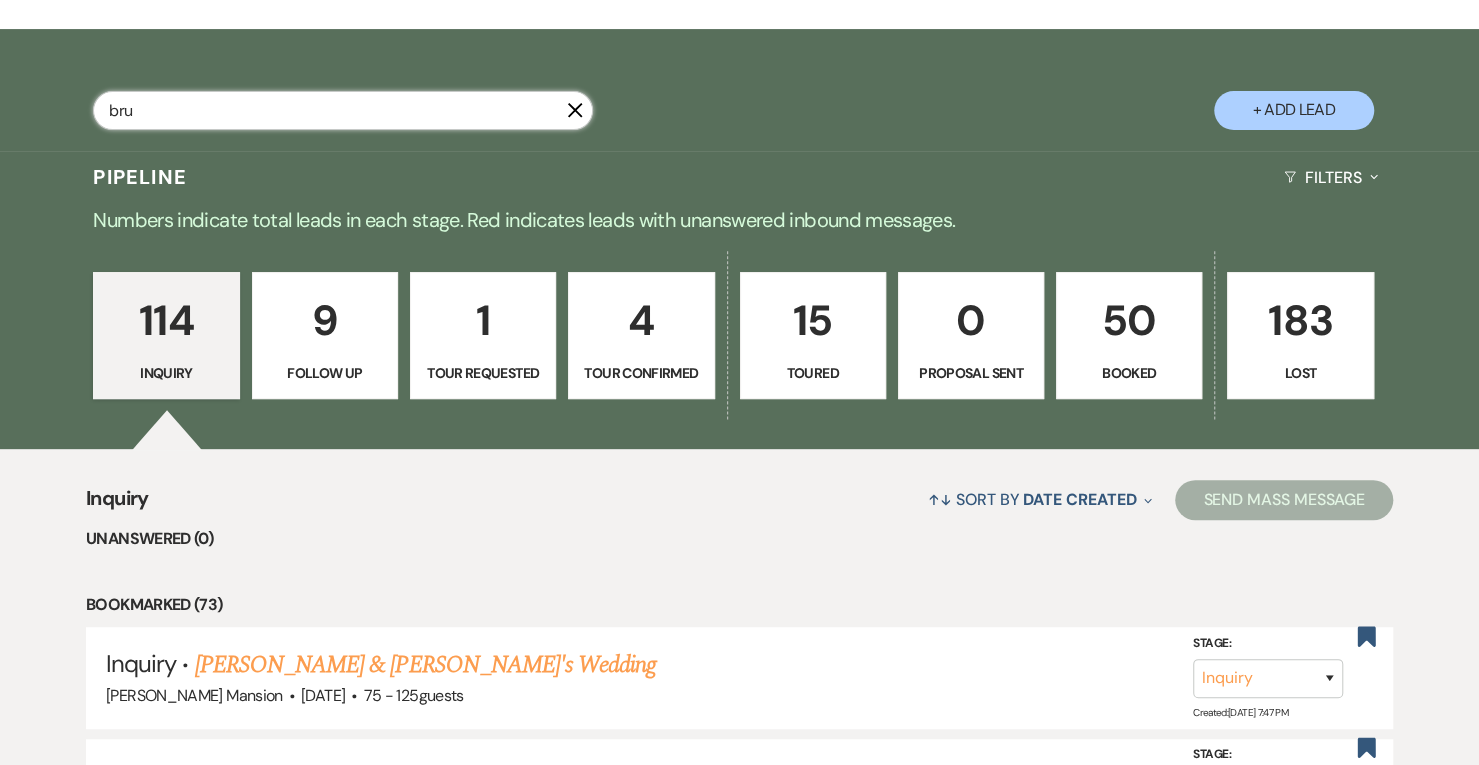 type on "bru" 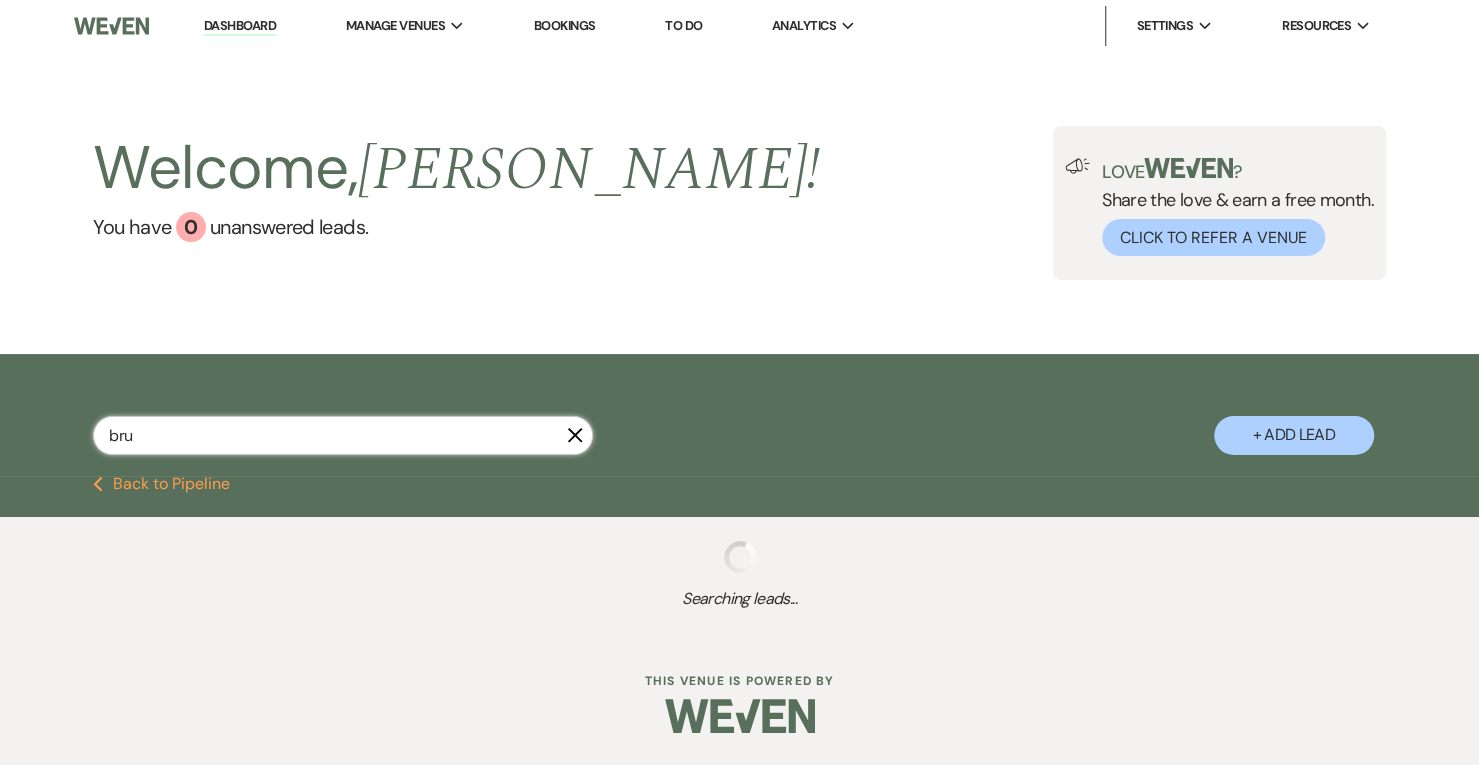 scroll, scrollTop: 0, scrollLeft: 0, axis: both 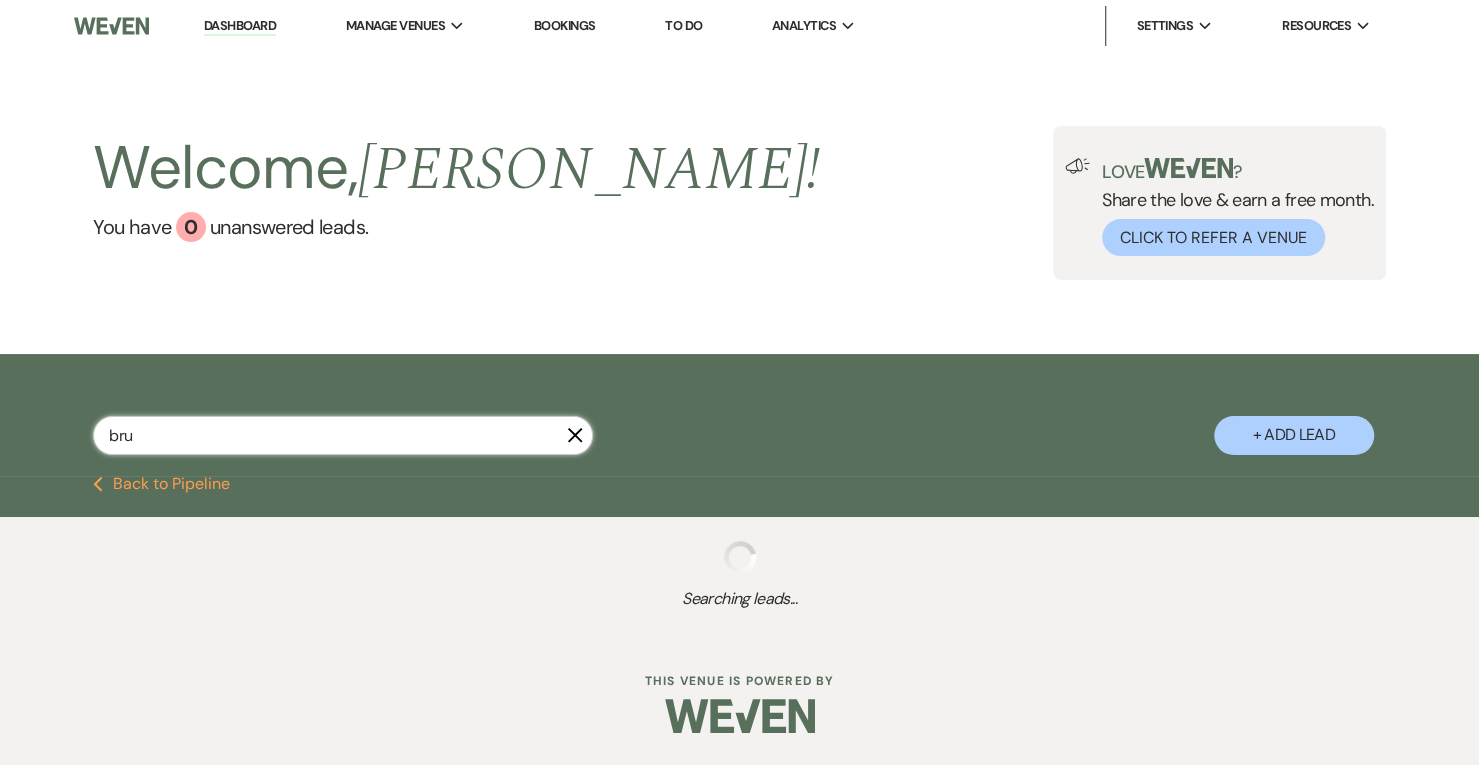 select on "4" 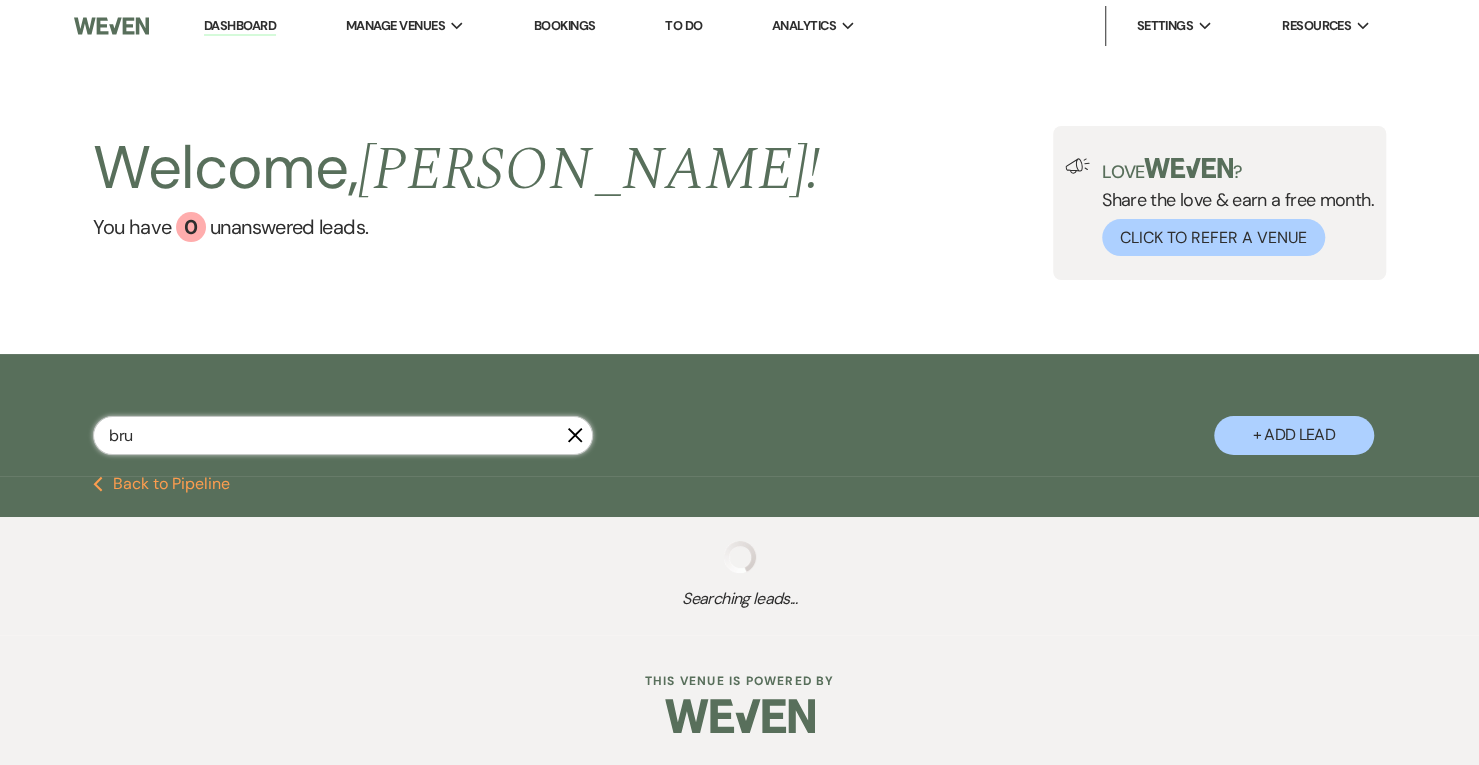 select on "8" 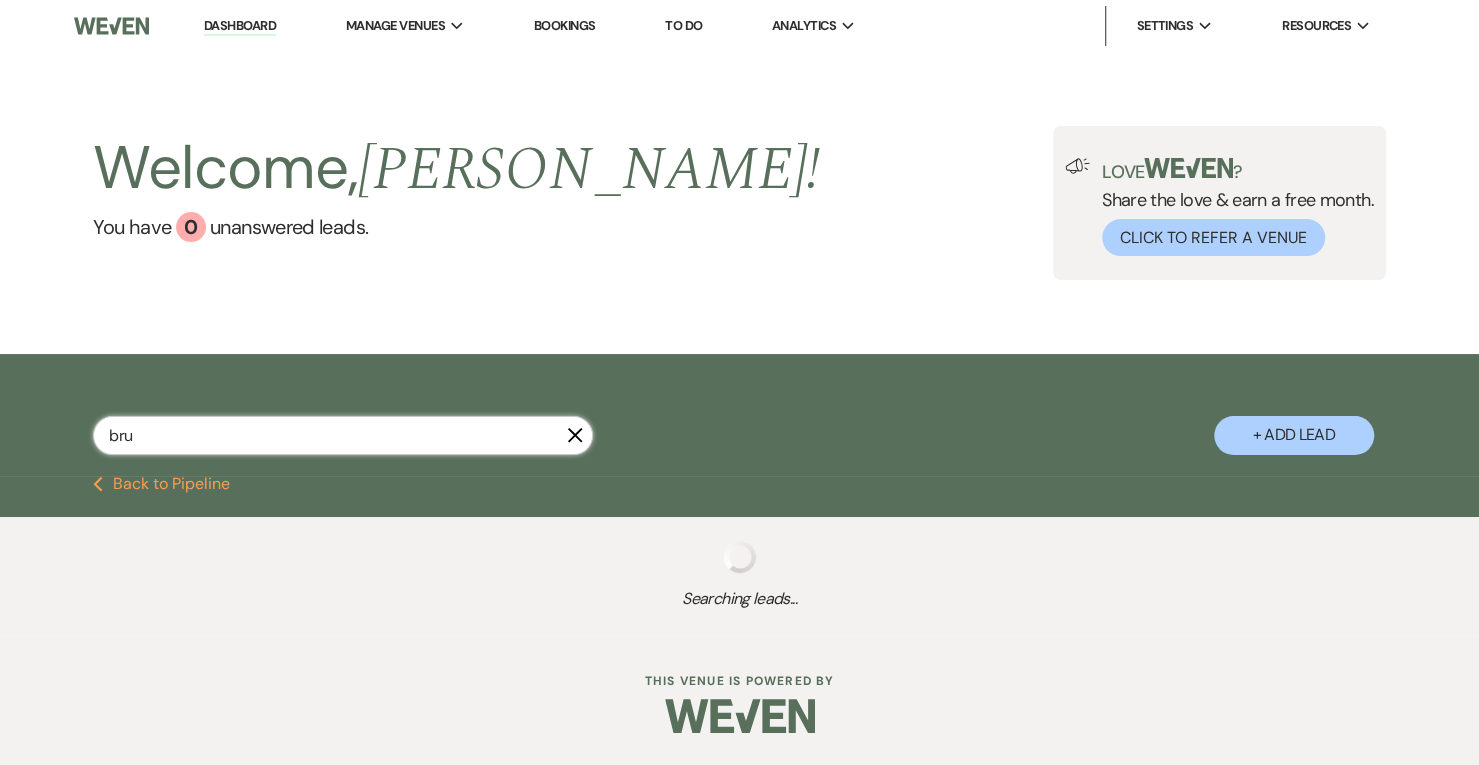 select on "5" 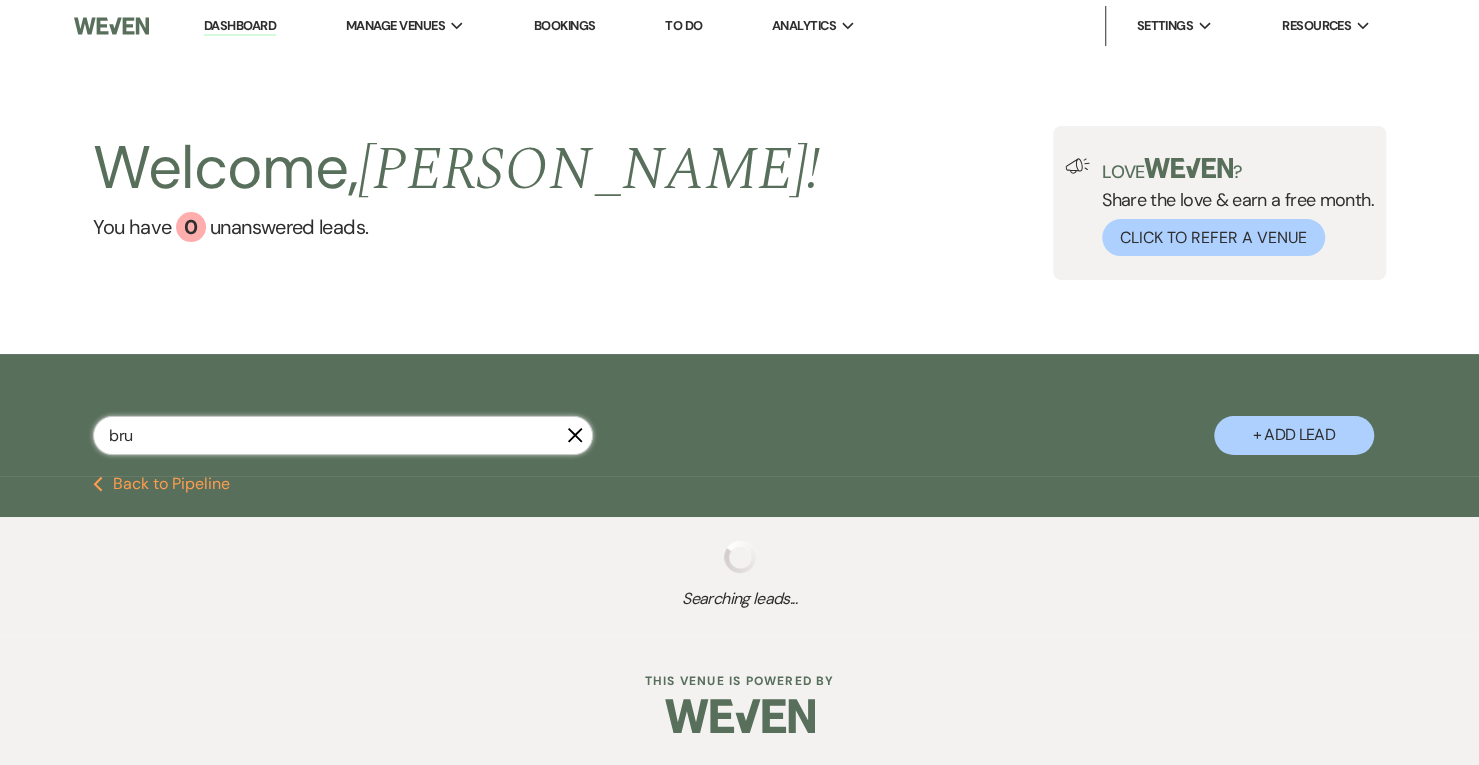 select on "8" 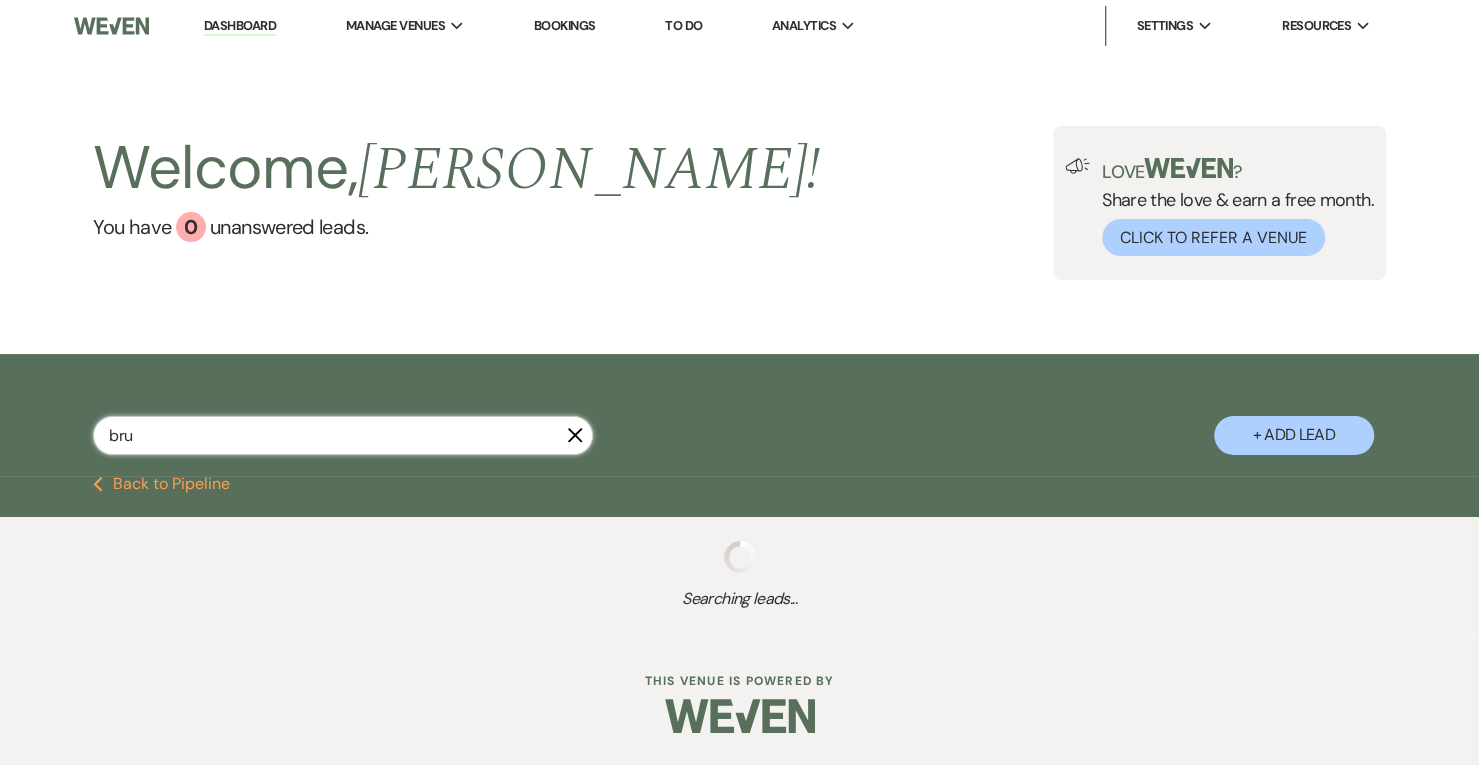 select on "5" 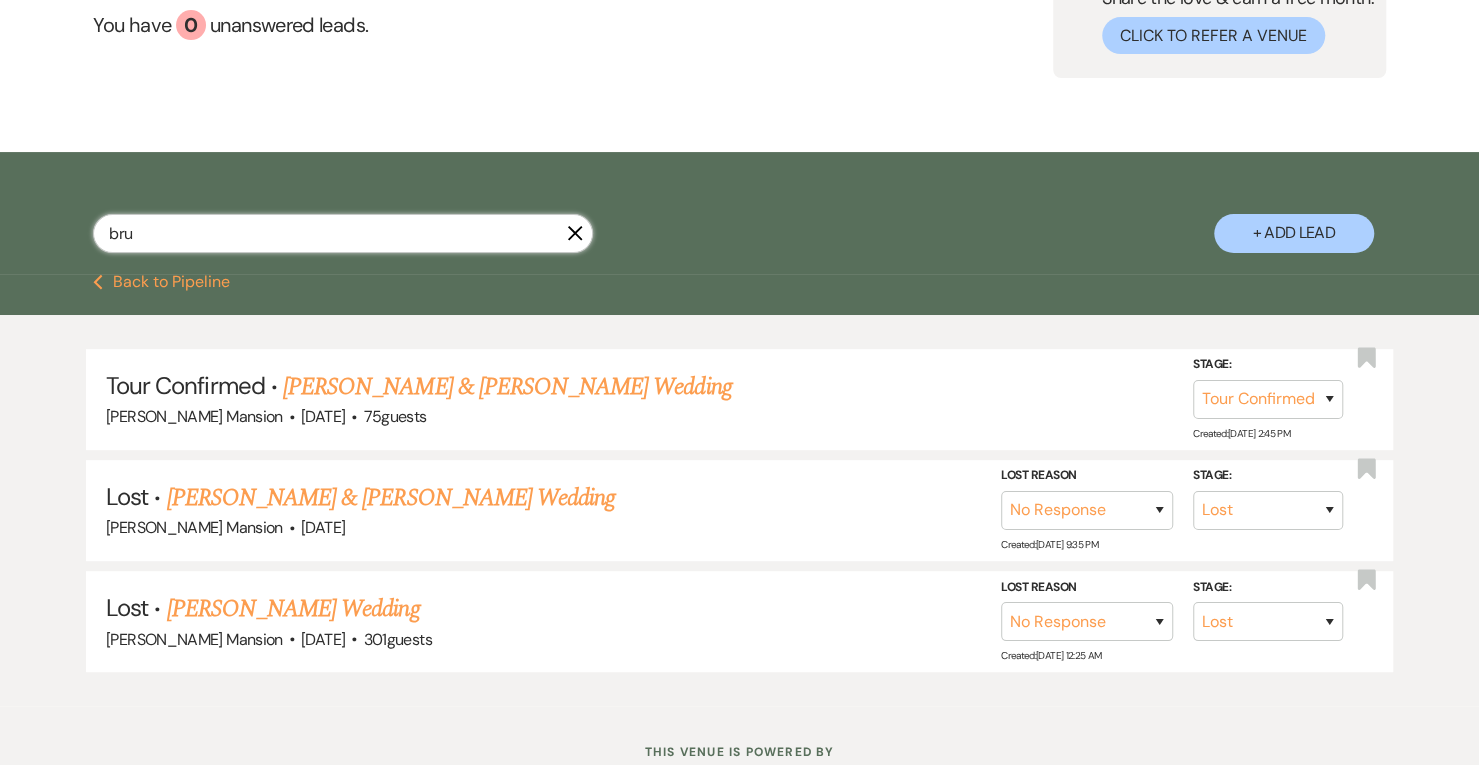 scroll, scrollTop: 269, scrollLeft: 0, axis: vertical 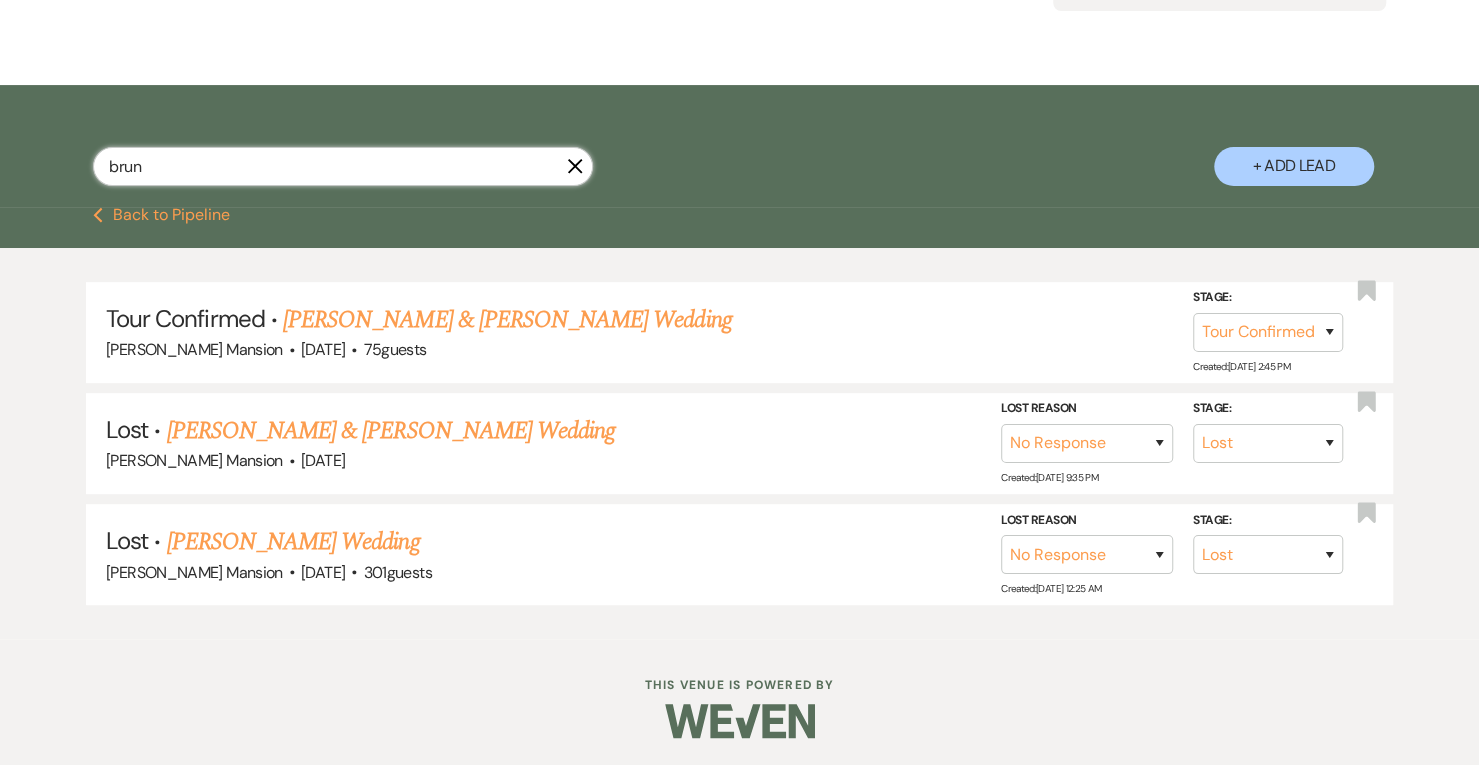 type on "bruna" 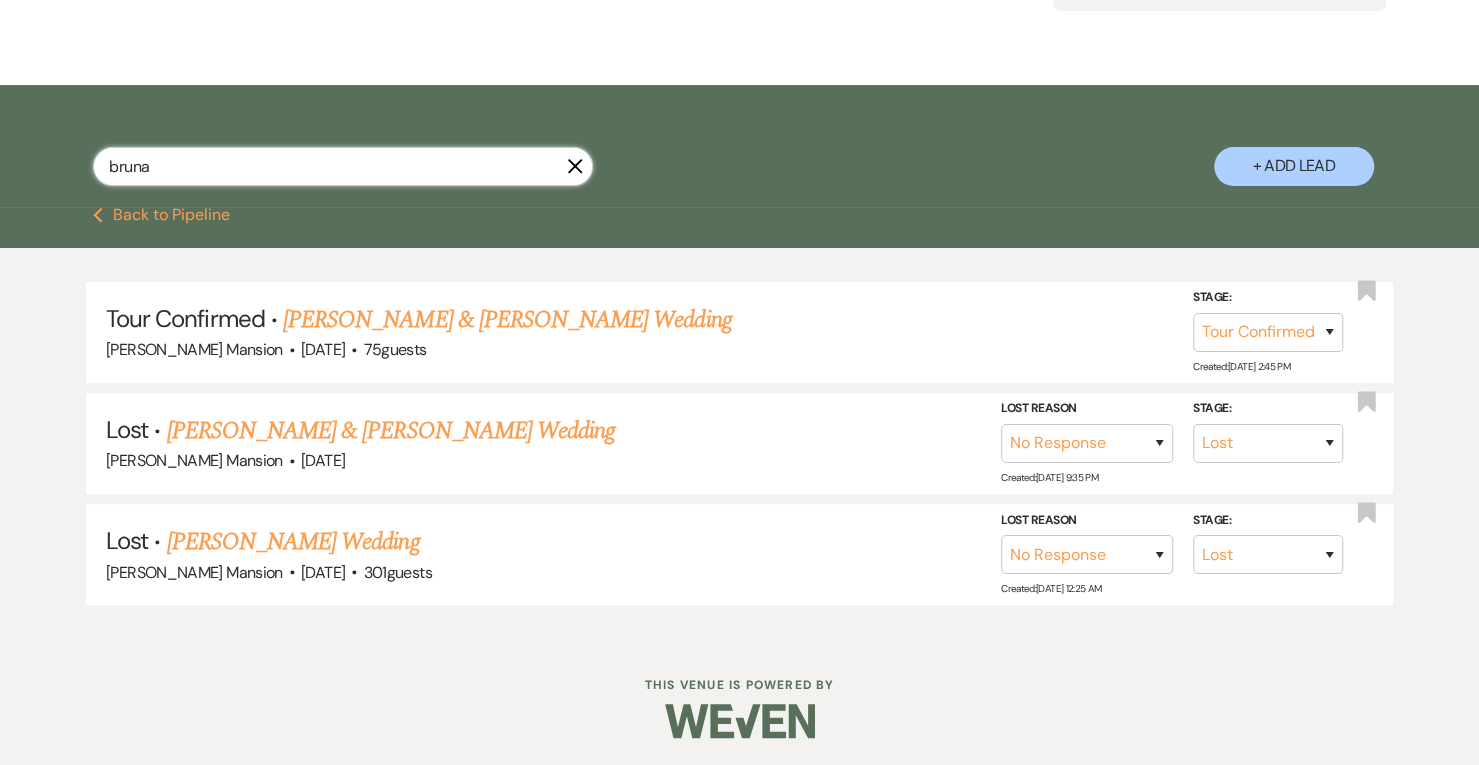 scroll, scrollTop: 0, scrollLeft: 0, axis: both 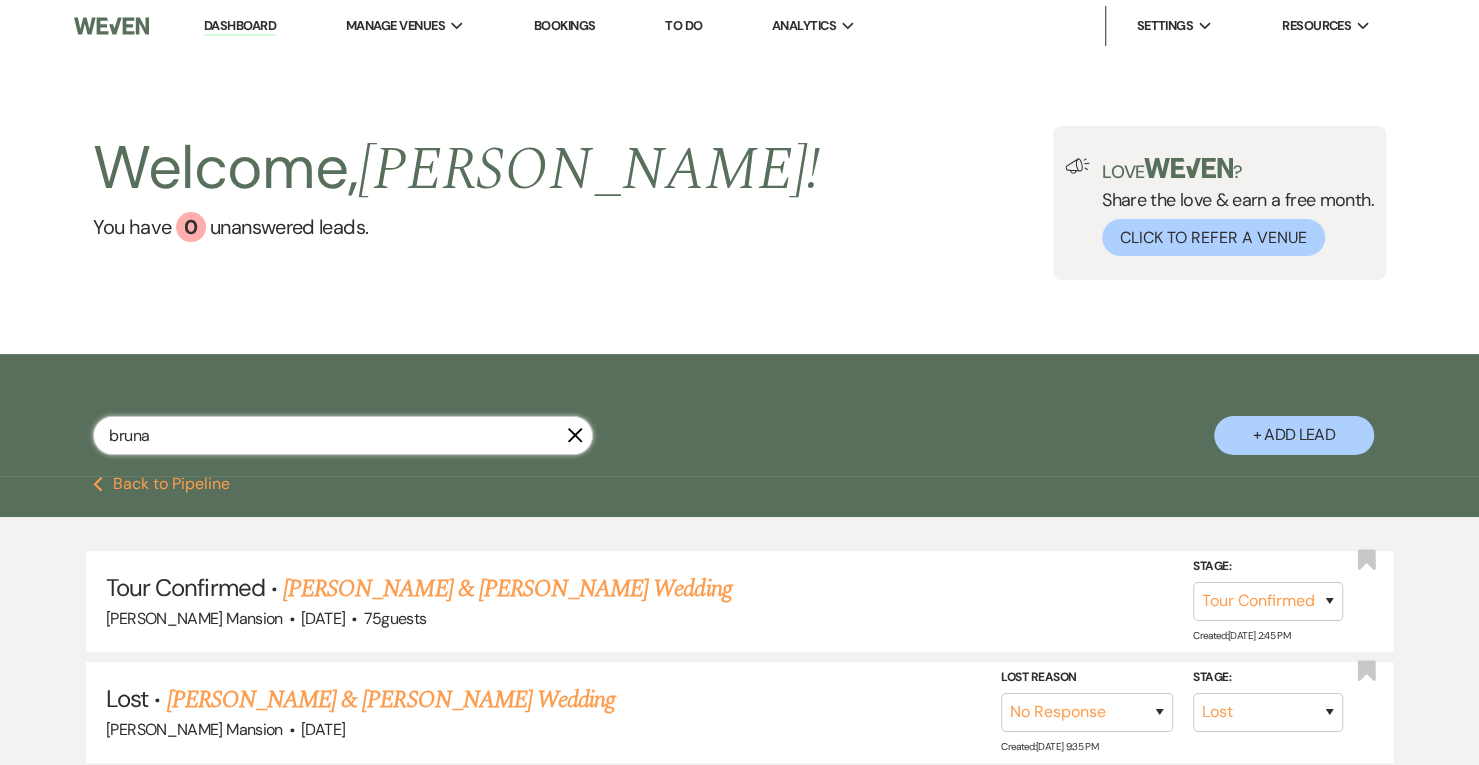 select on "4" 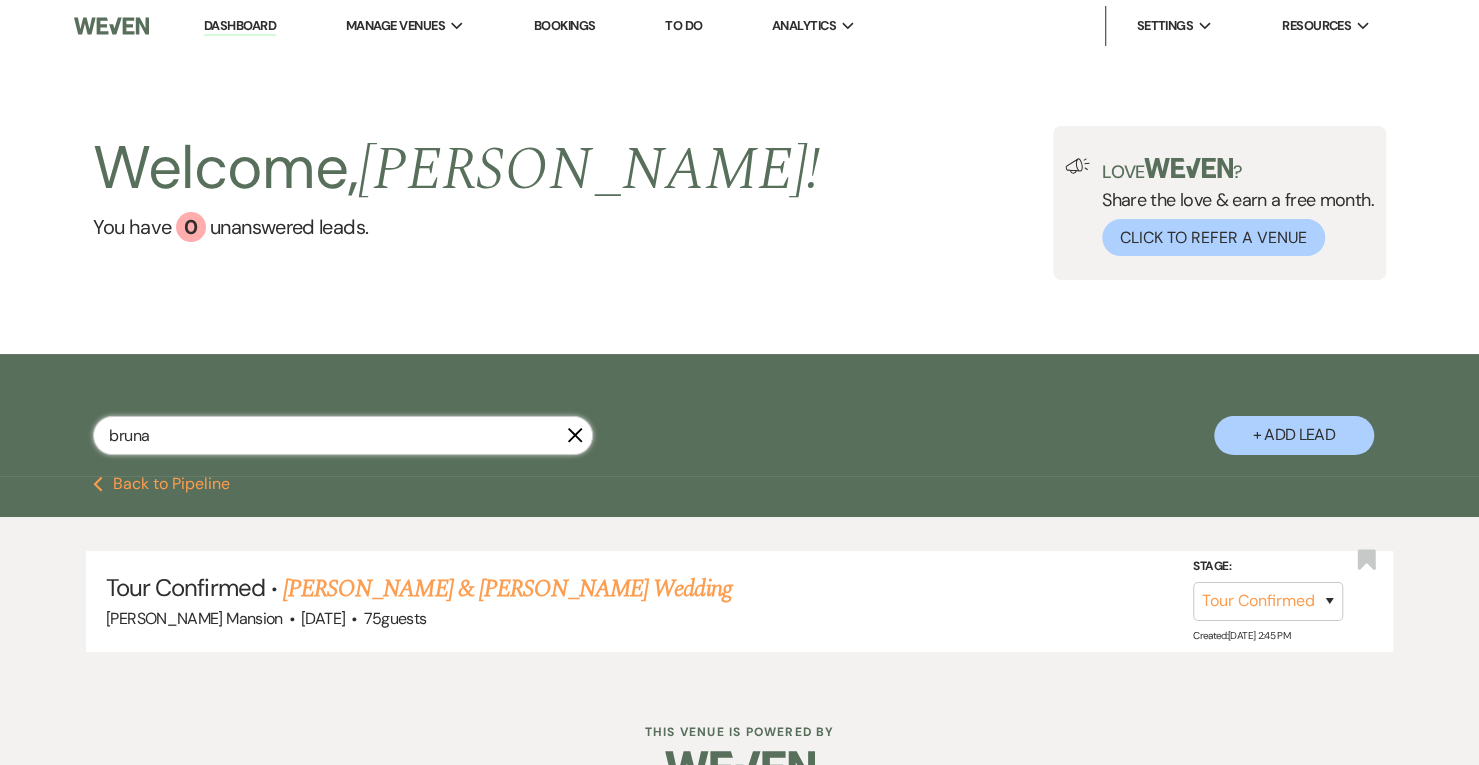 type on "bruna" 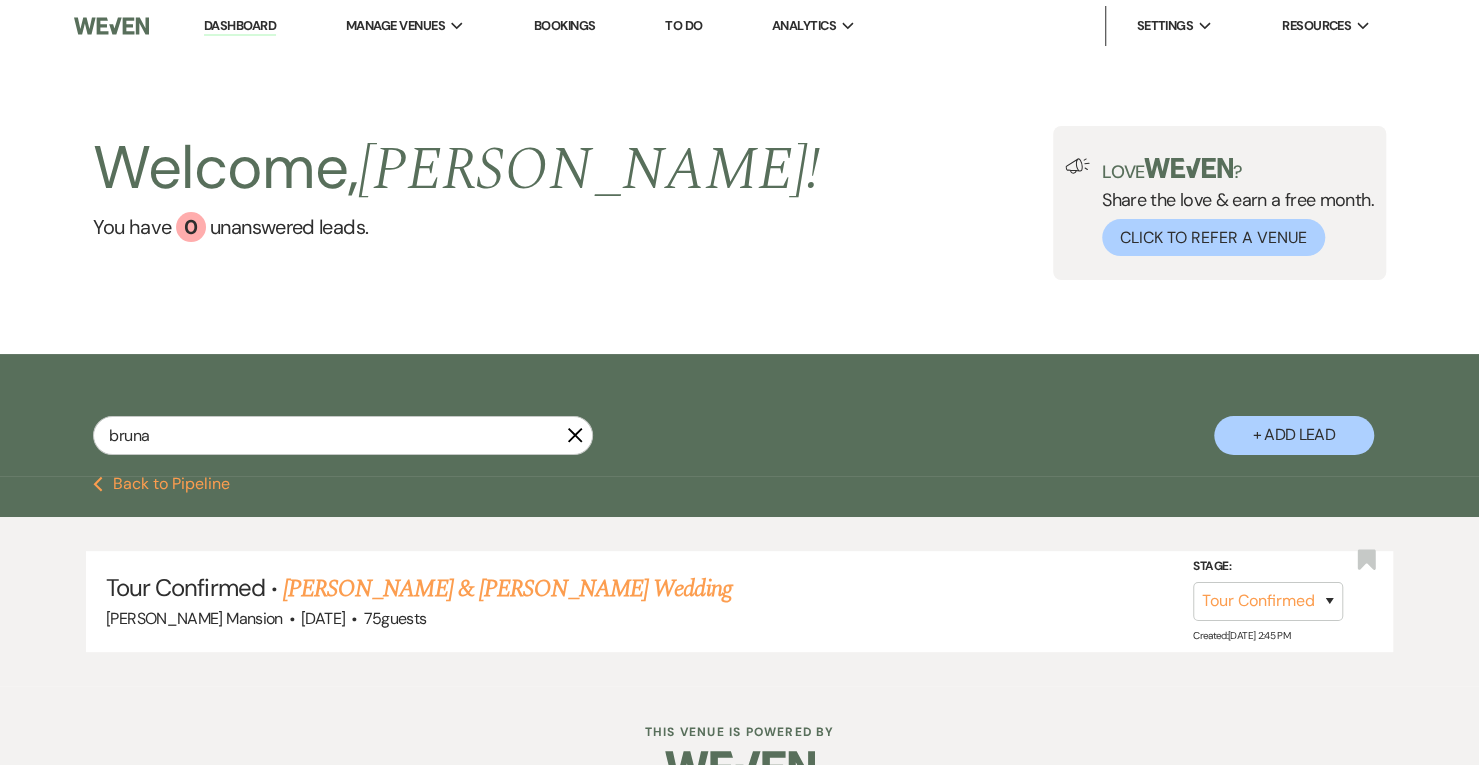 click on "Welcome,  [PERSON_NAME] !" at bounding box center [456, 169] 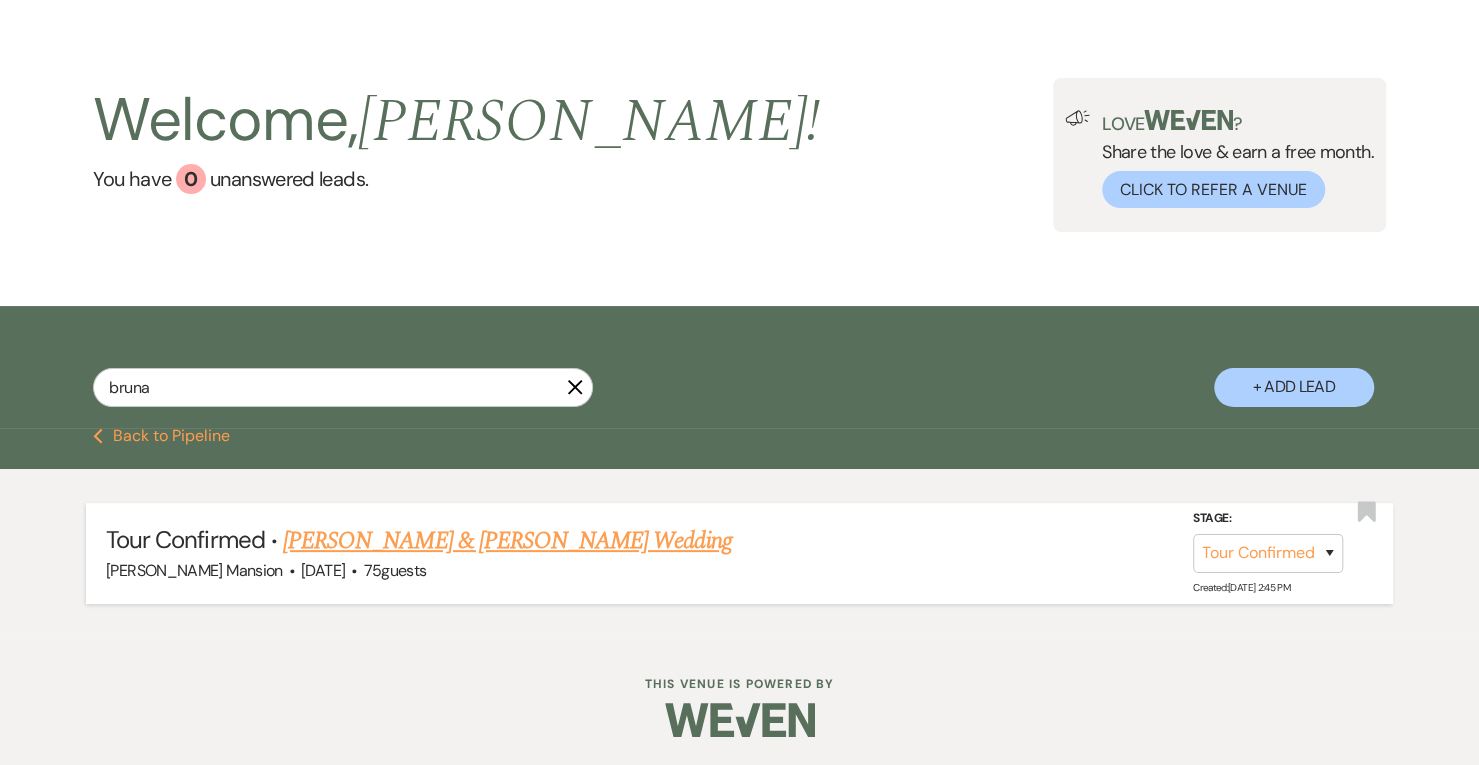 click on "[PERSON_NAME] & [PERSON_NAME] Wedding" at bounding box center [507, 541] 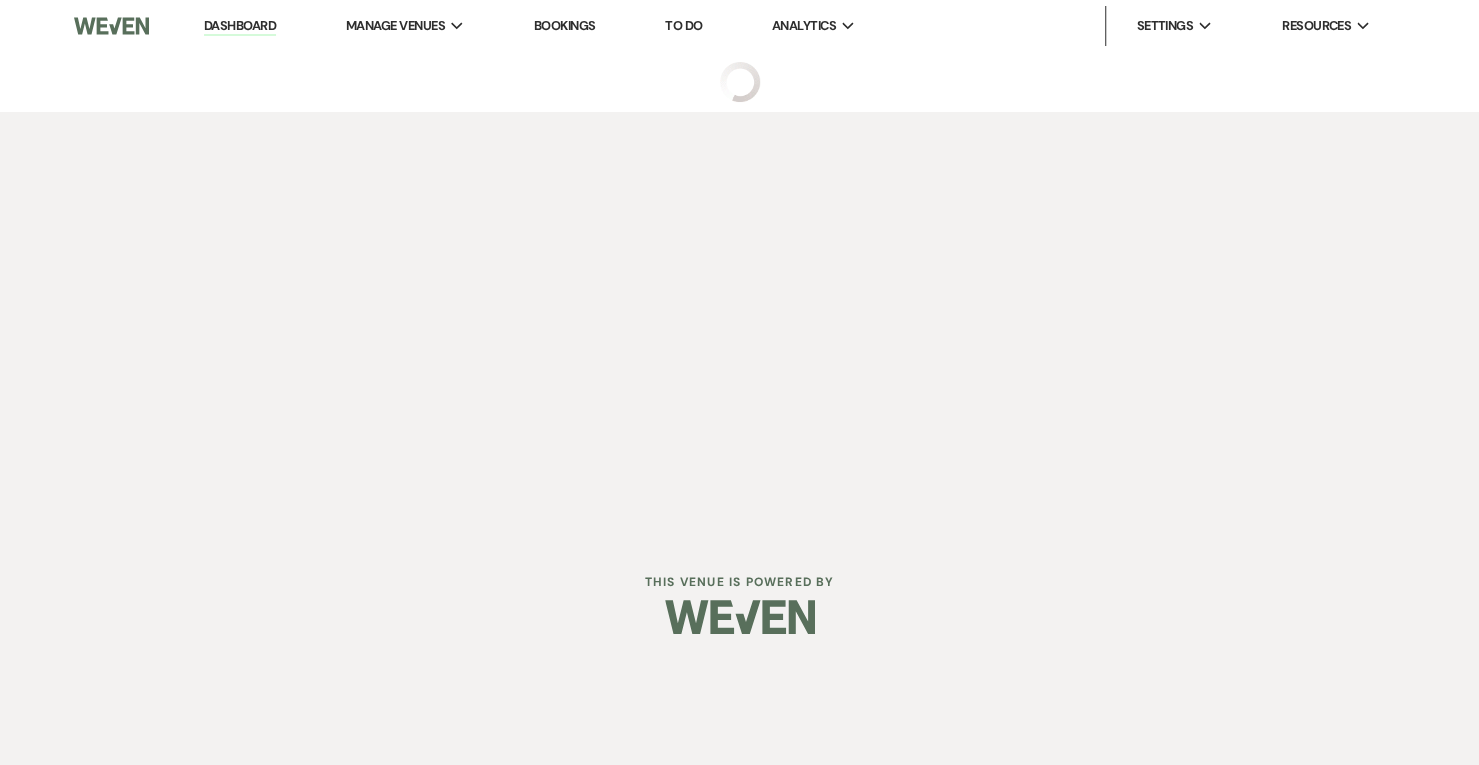 scroll, scrollTop: 0, scrollLeft: 0, axis: both 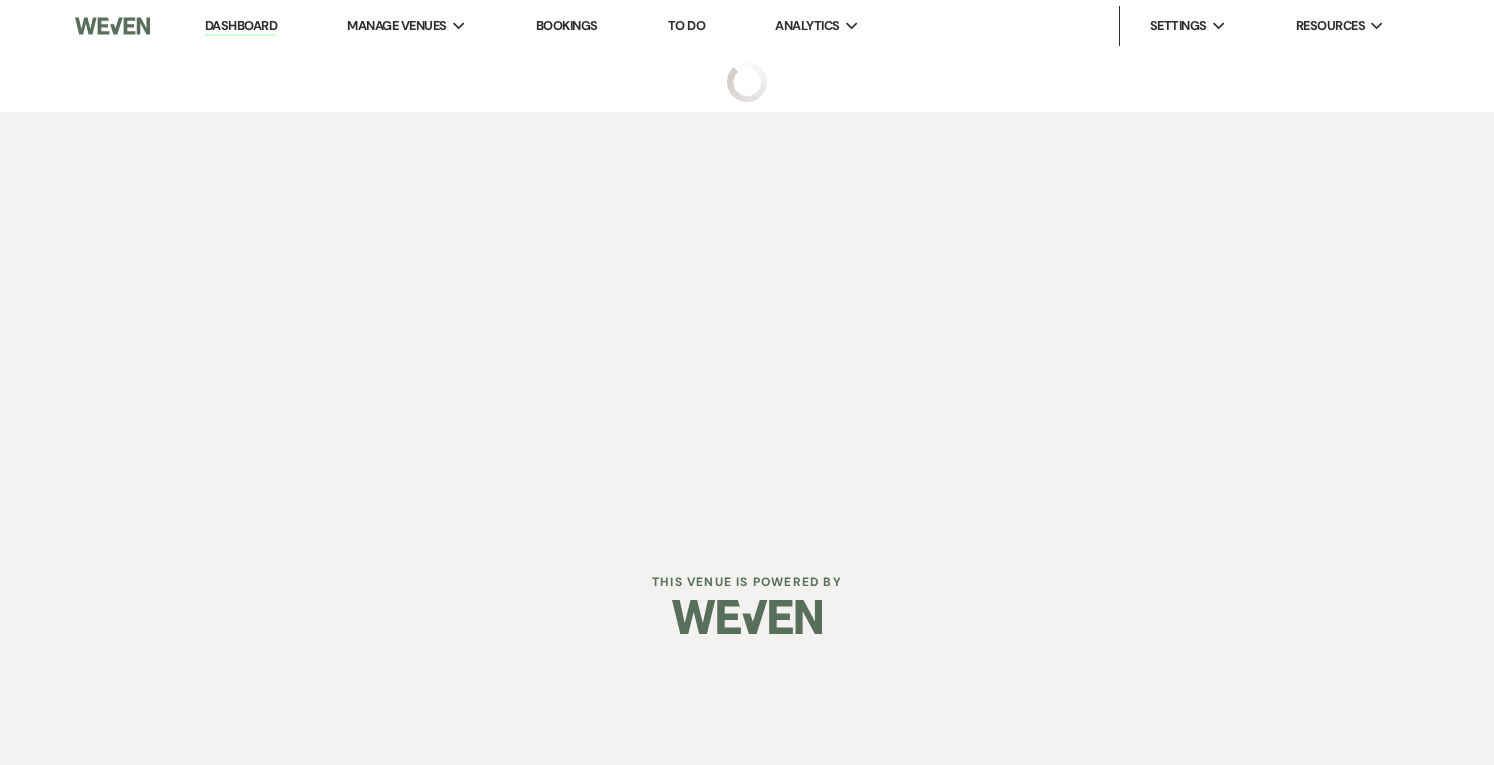 select on "4" 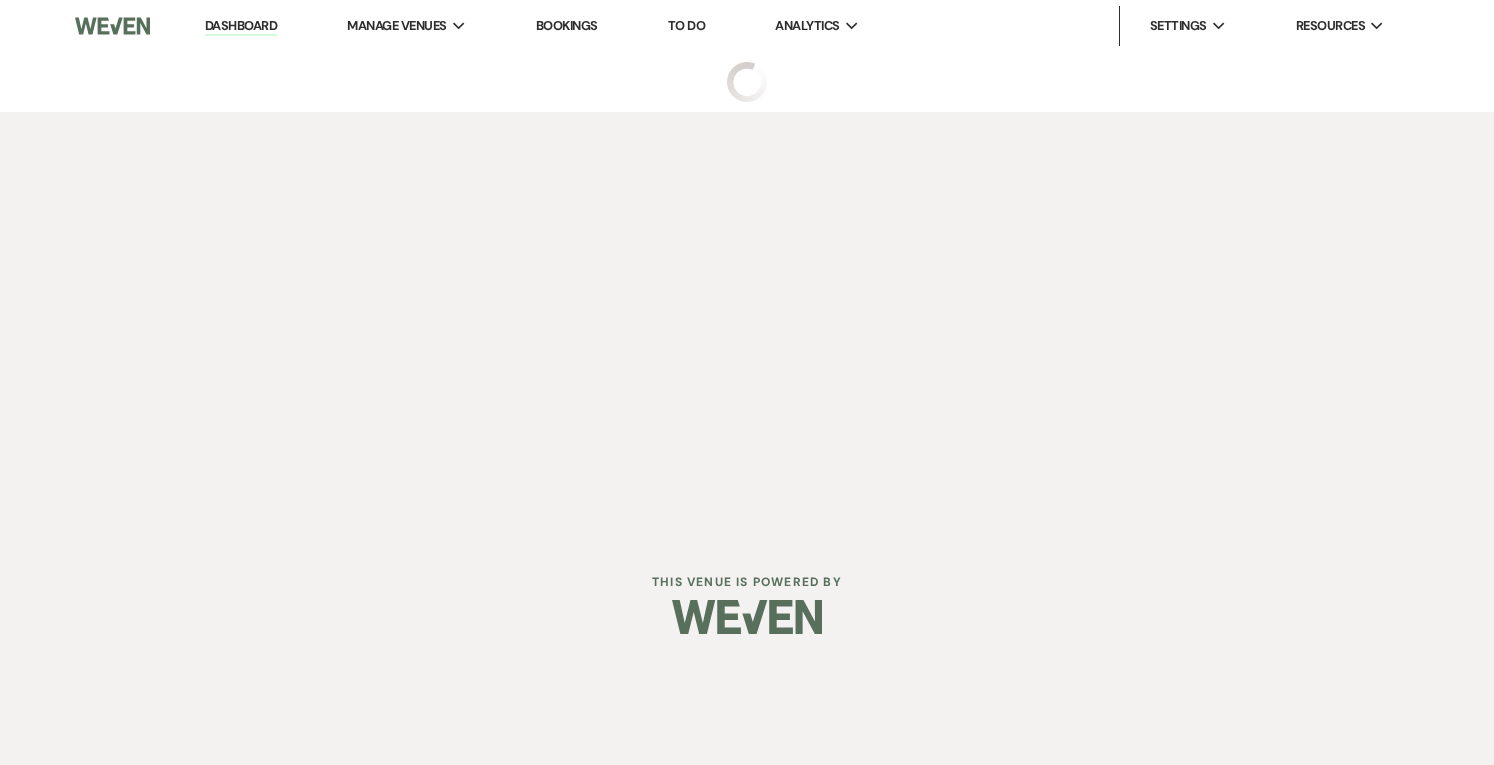 select on "5" 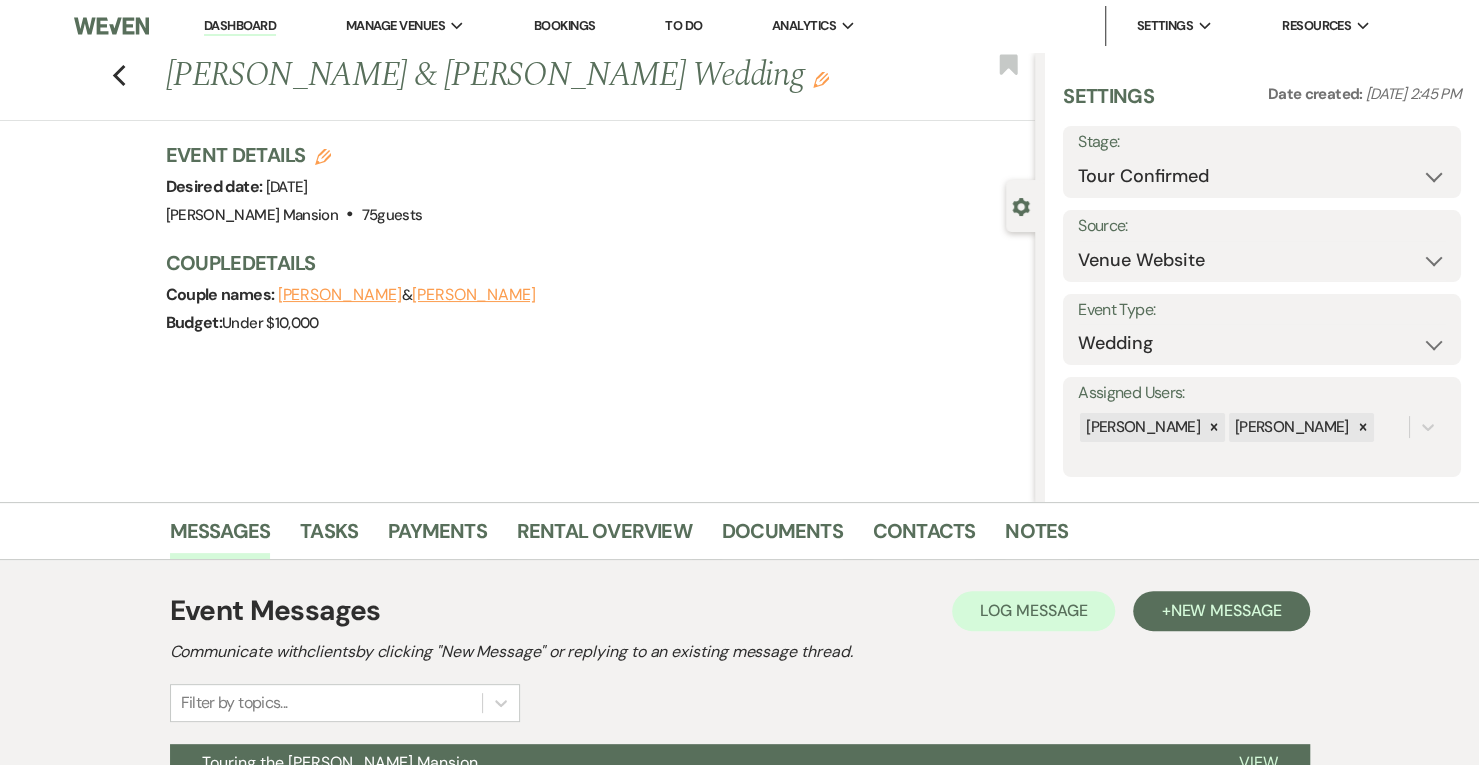 scroll, scrollTop: 301, scrollLeft: 0, axis: vertical 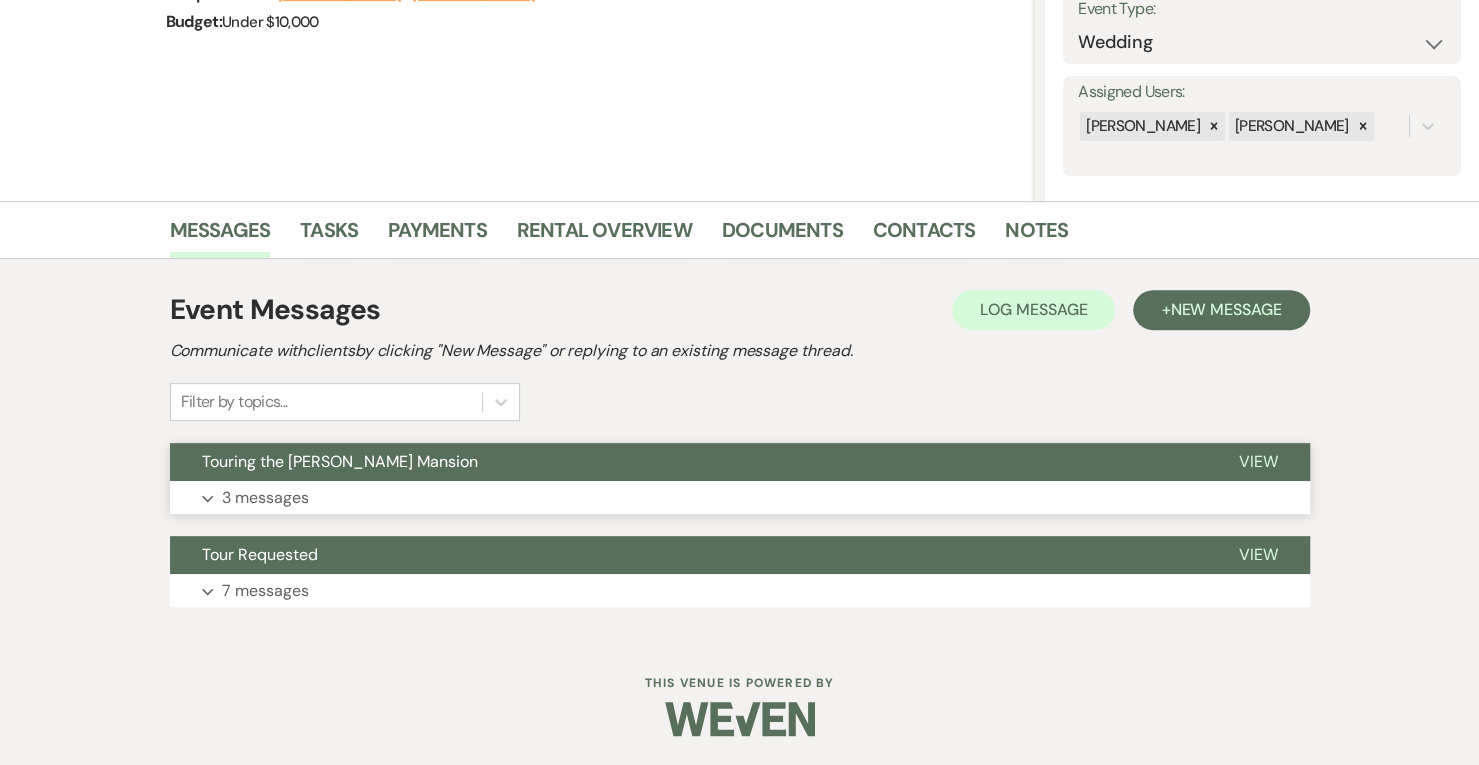 click 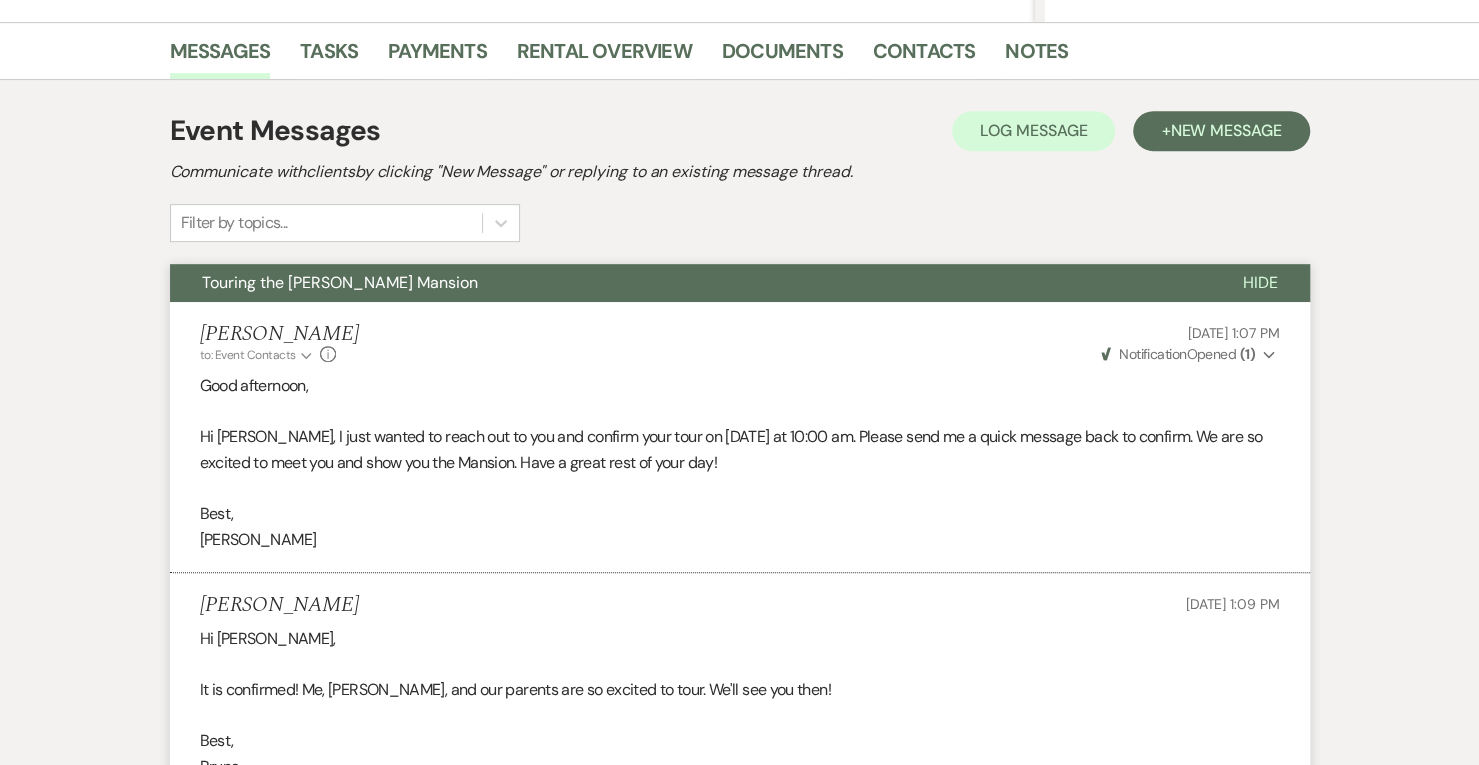 scroll, scrollTop: 0, scrollLeft: 0, axis: both 